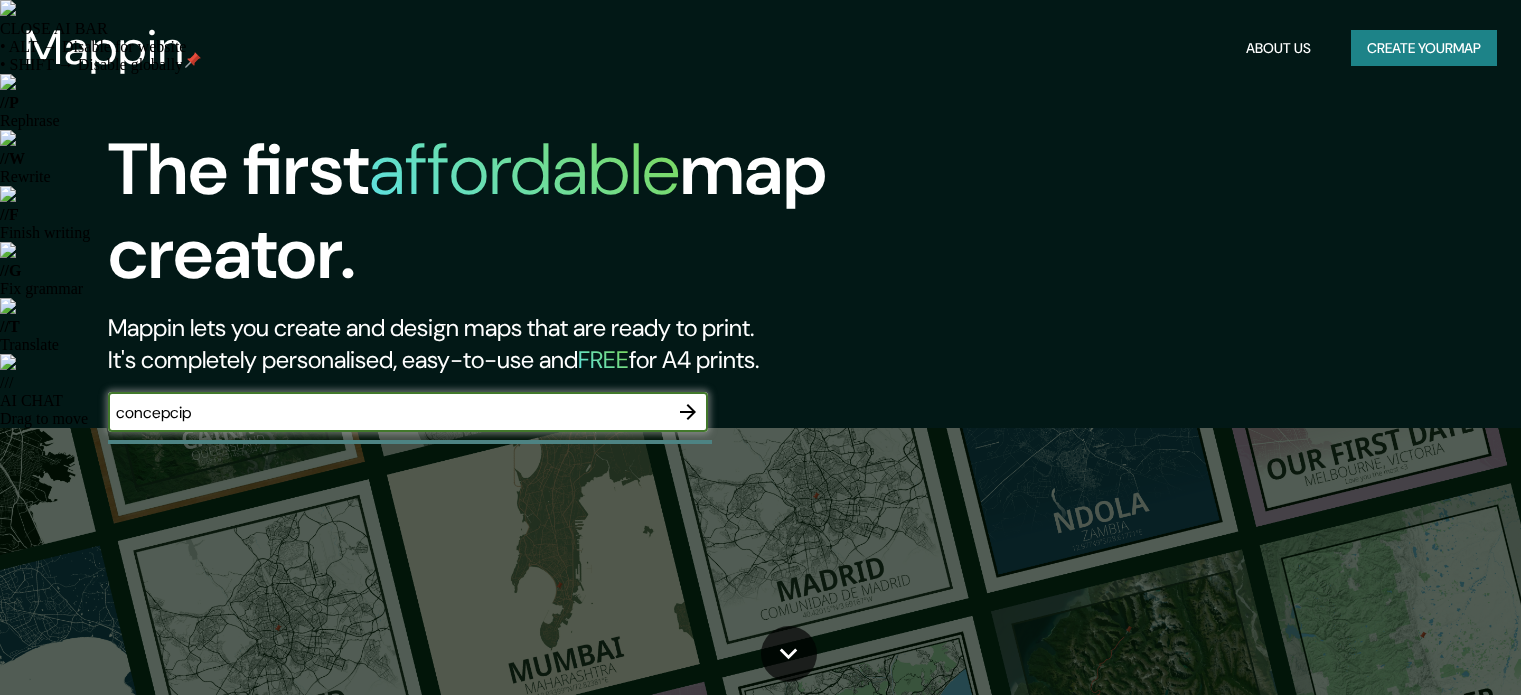 scroll, scrollTop: 0, scrollLeft: 0, axis: both 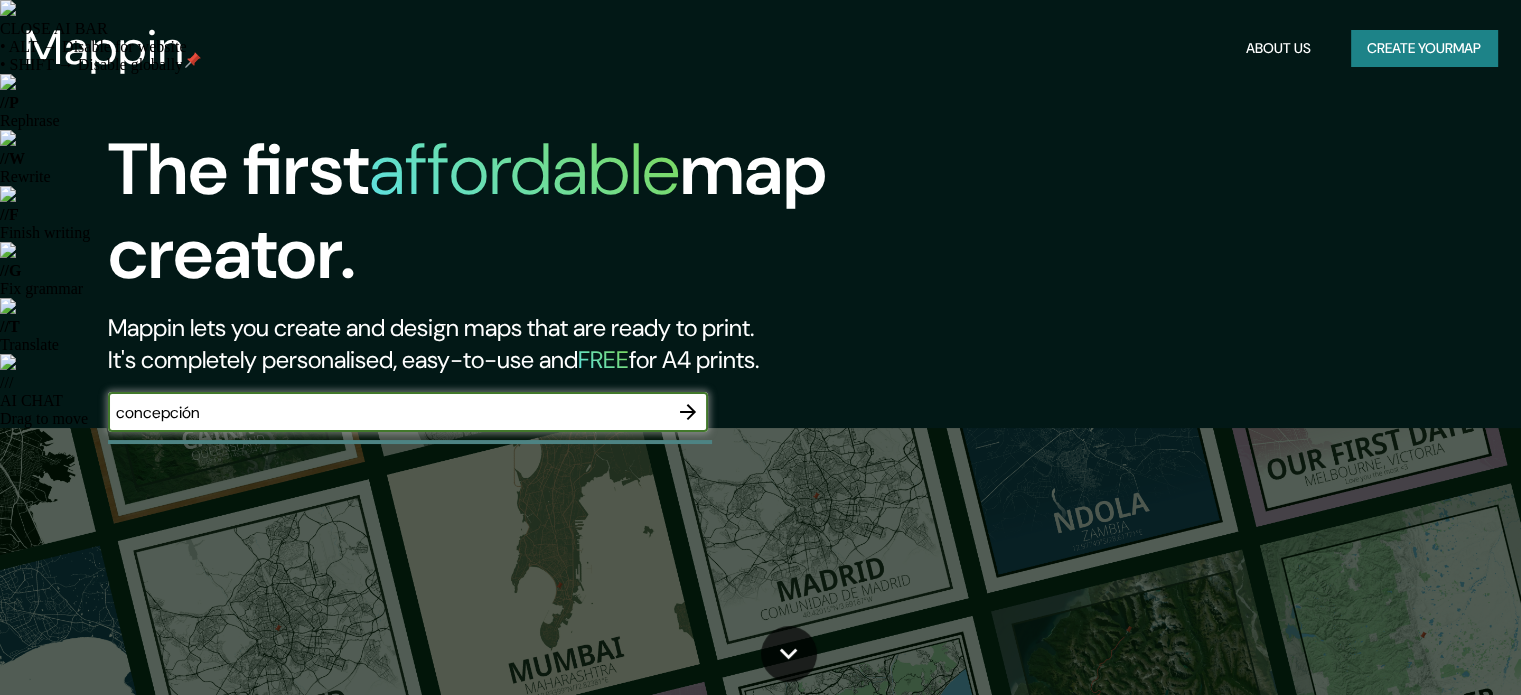 type on "concepción" 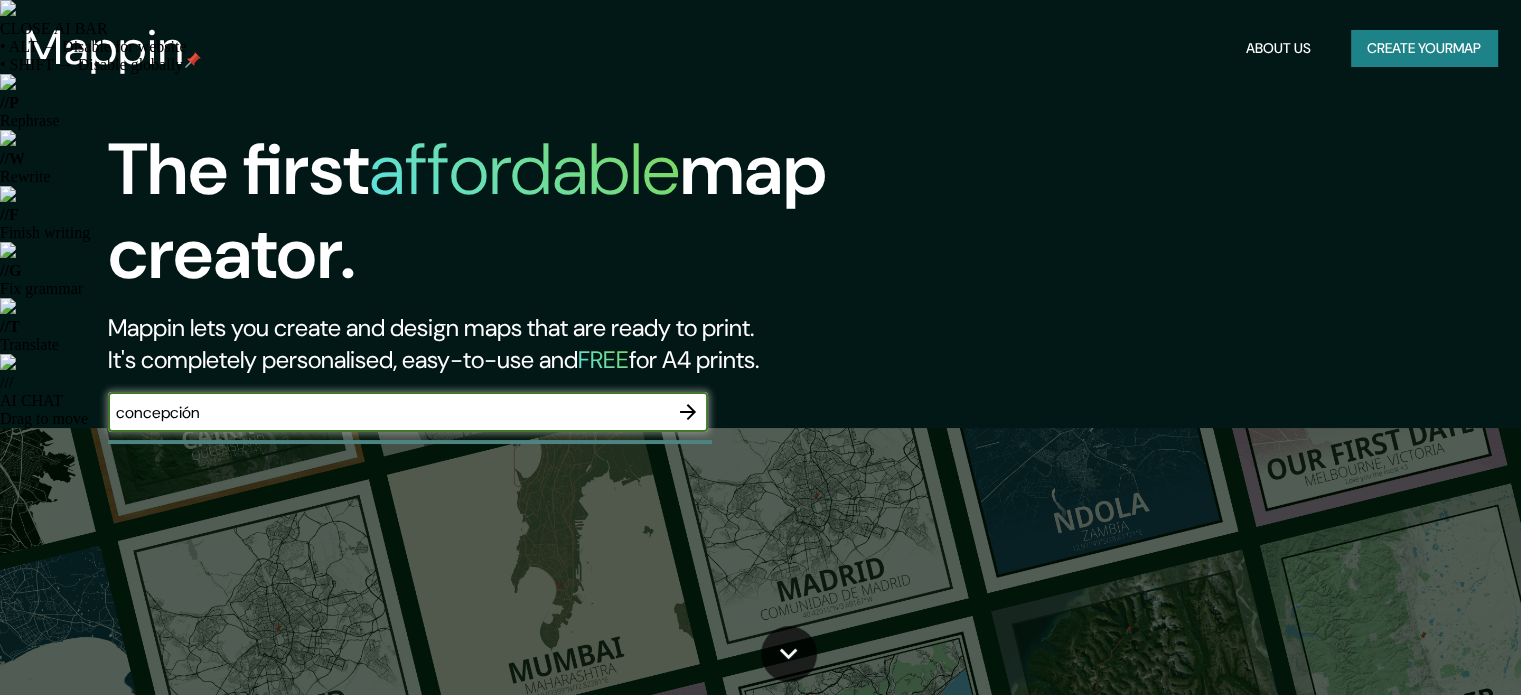 click 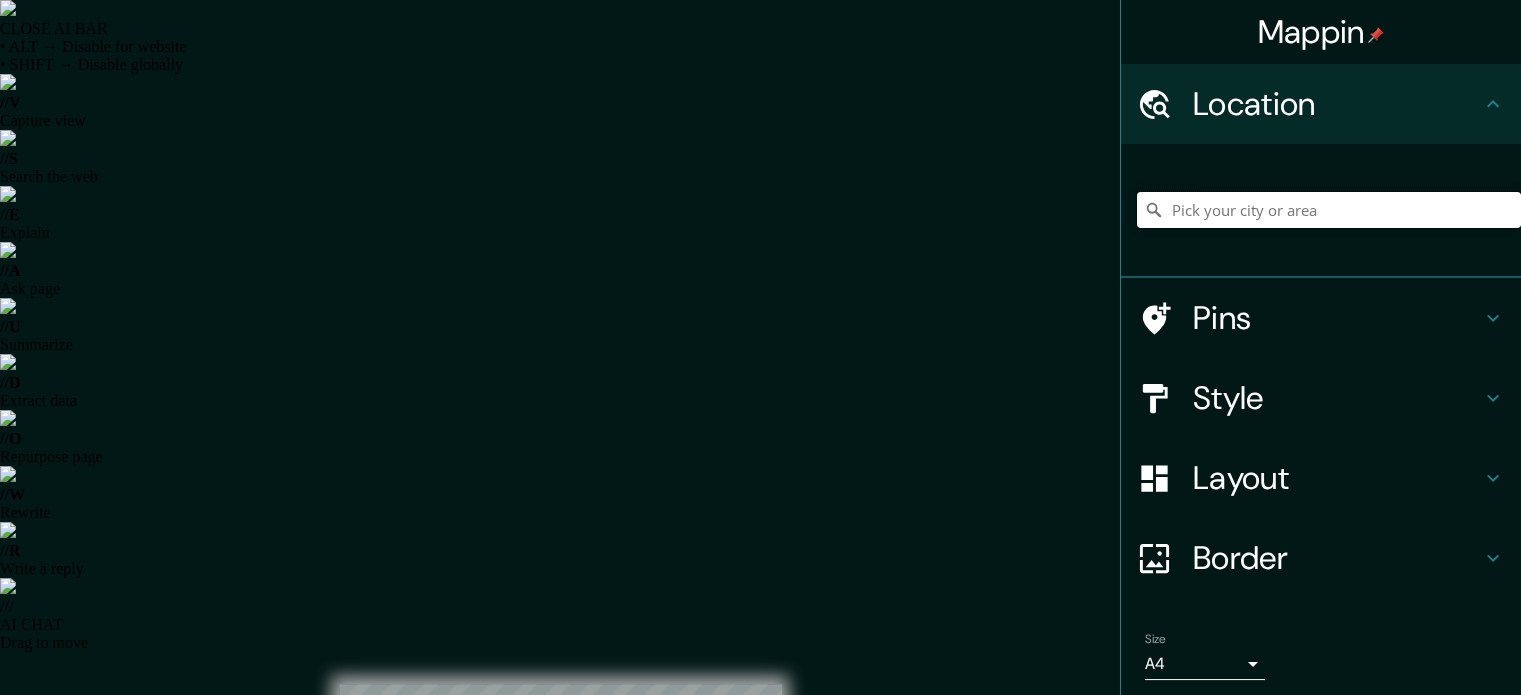 click at bounding box center [1329, 210] 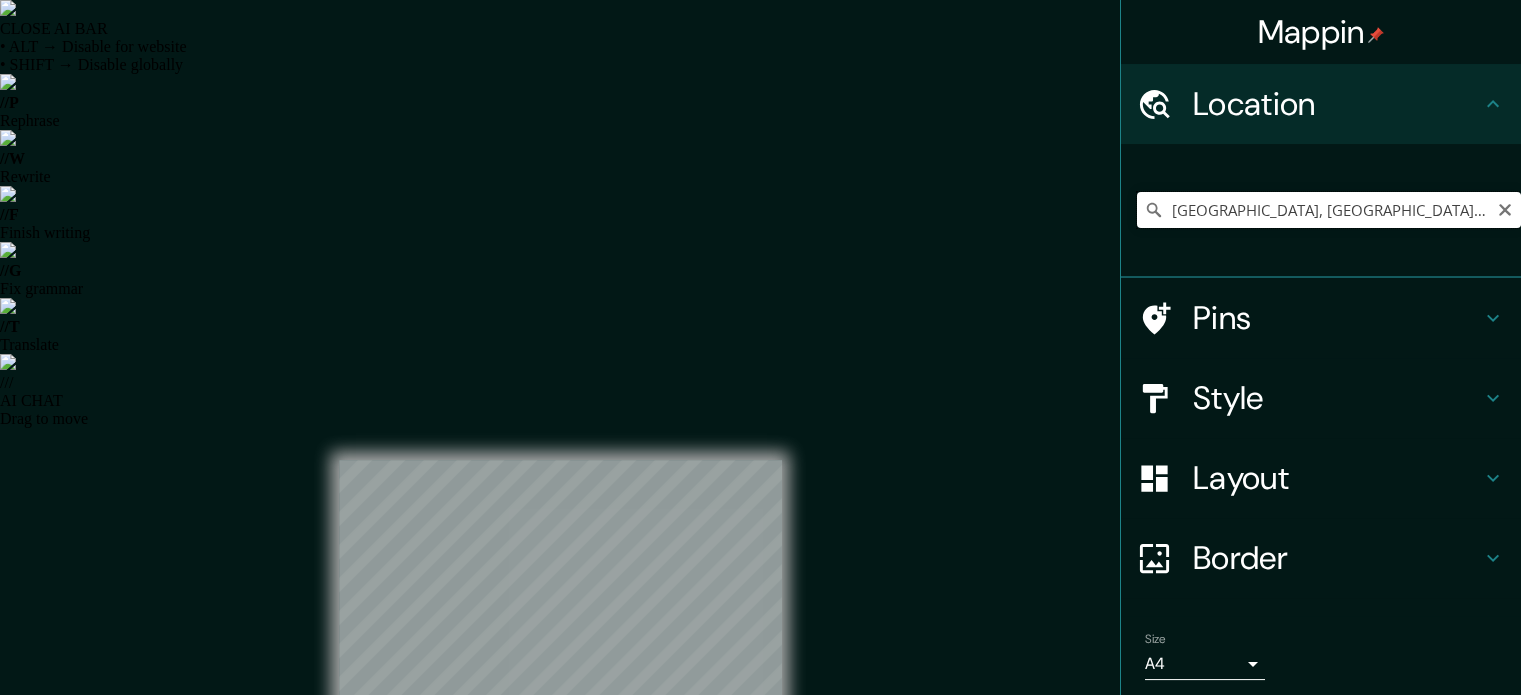 click on "Concepción, Región del Biobío, Chile" at bounding box center (1329, 210) 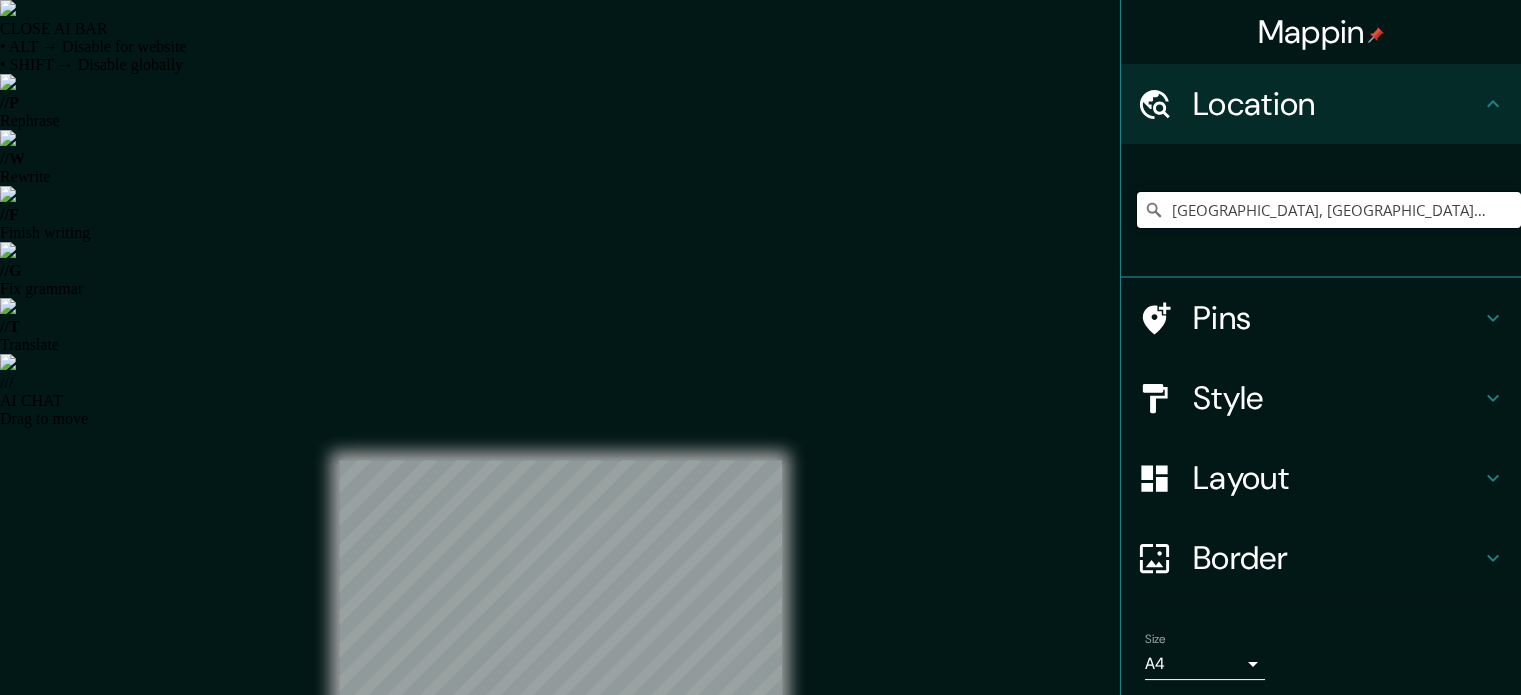 click on "Mappin Location Concepción, Región del Biobío, Chile Concepción  Región del Biobío, Chile Concepción del Uruguay  Provincia de Entre Ríos, Argentina Concepción  Concepción, Paraguay Concepción  Paraguay Concepción  Tarlac, Filipinas Pins Style Layout Border Choose a border.  Hint : you can make layers of the frame opaque to create some cool effects. None Simple Transparent Fancy Size A4 single Create your map Any problems, suggestions, or concerns please email    help@mappin.pro . . ." at bounding box center [760, 789] 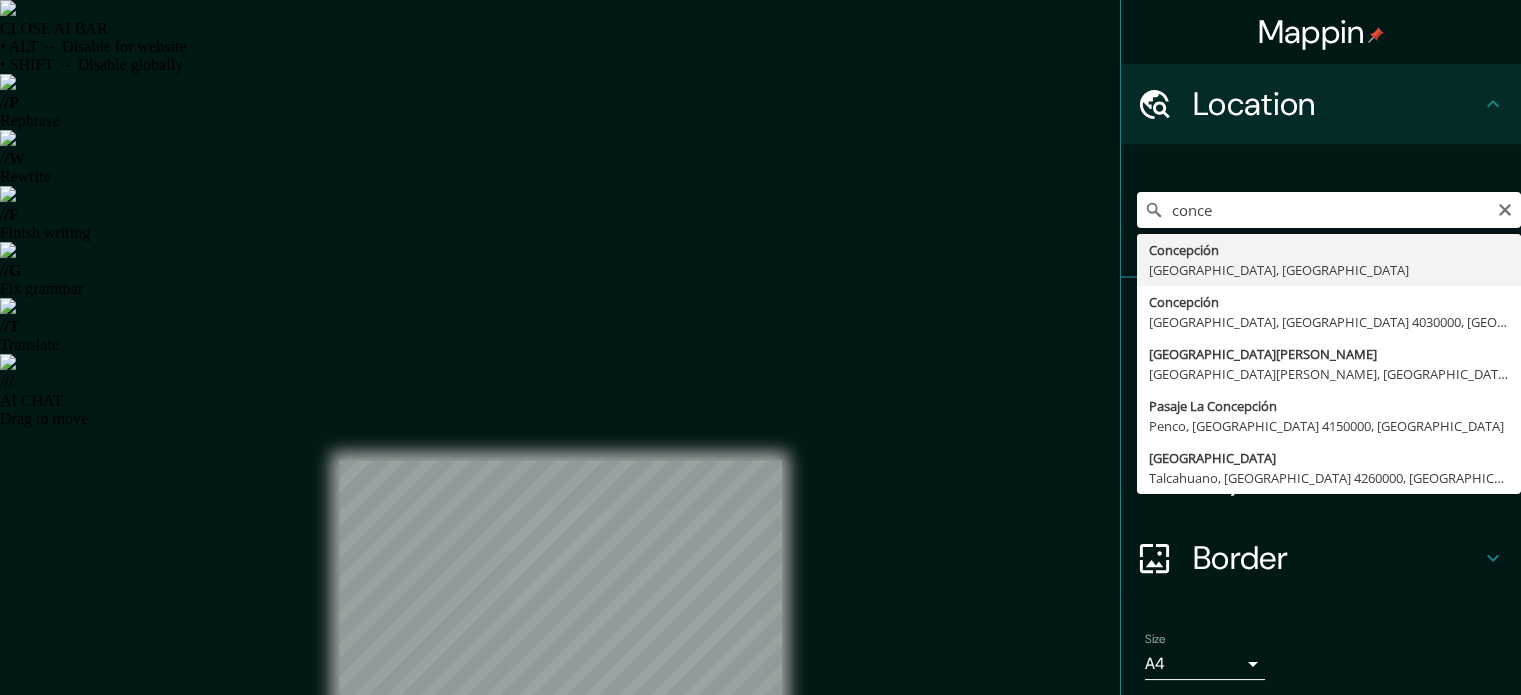 type on "Concepción, Región del Biobío, Chile" 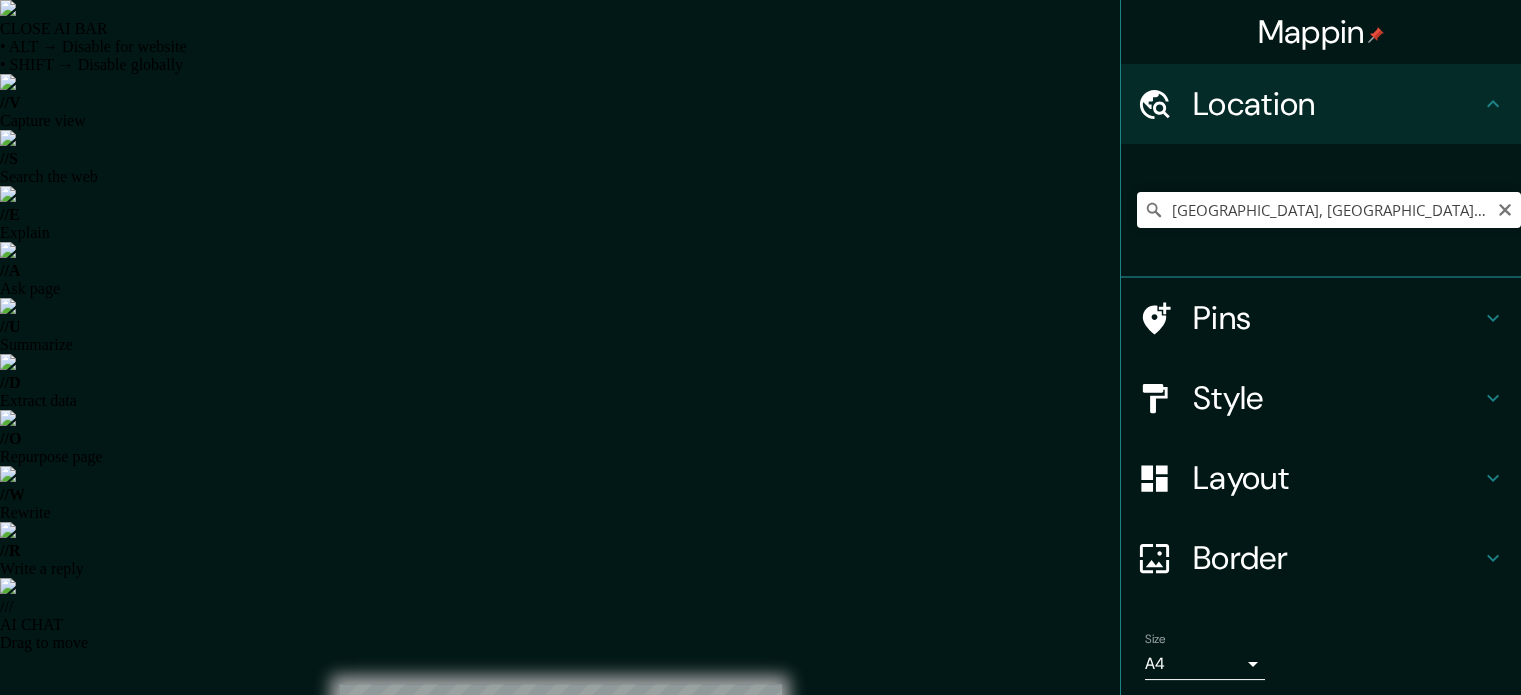 click on "Pins" at bounding box center (1337, 318) 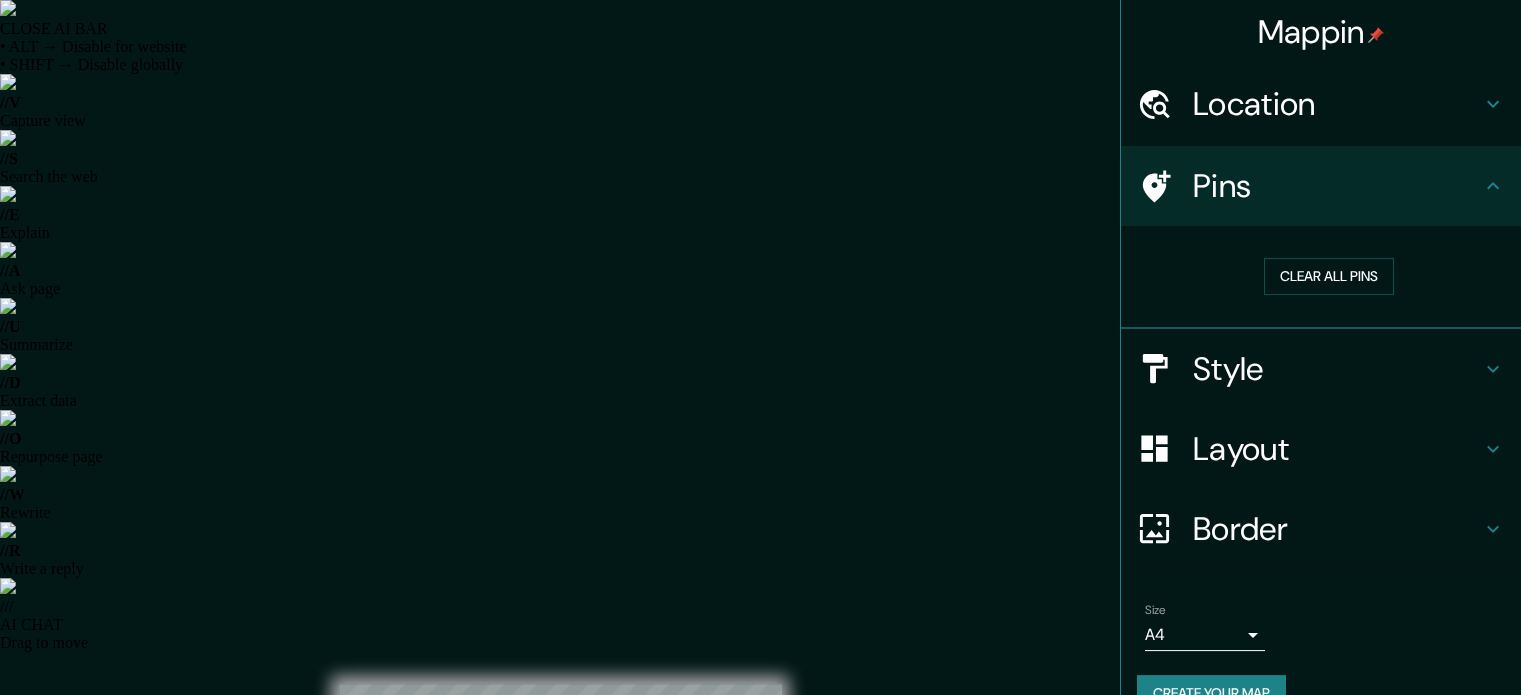 click on "Clear all pins" at bounding box center [1321, 277] 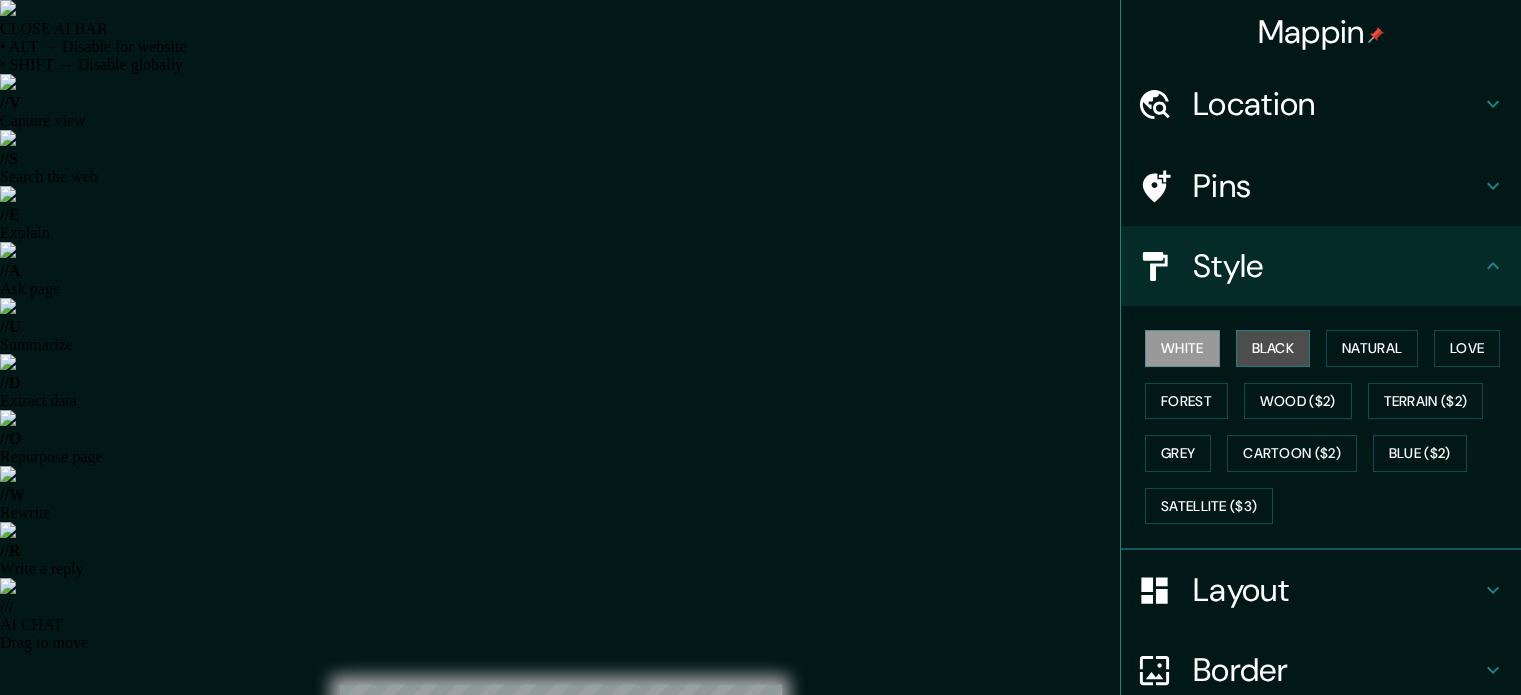 click on "Black" at bounding box center [1273, 348] 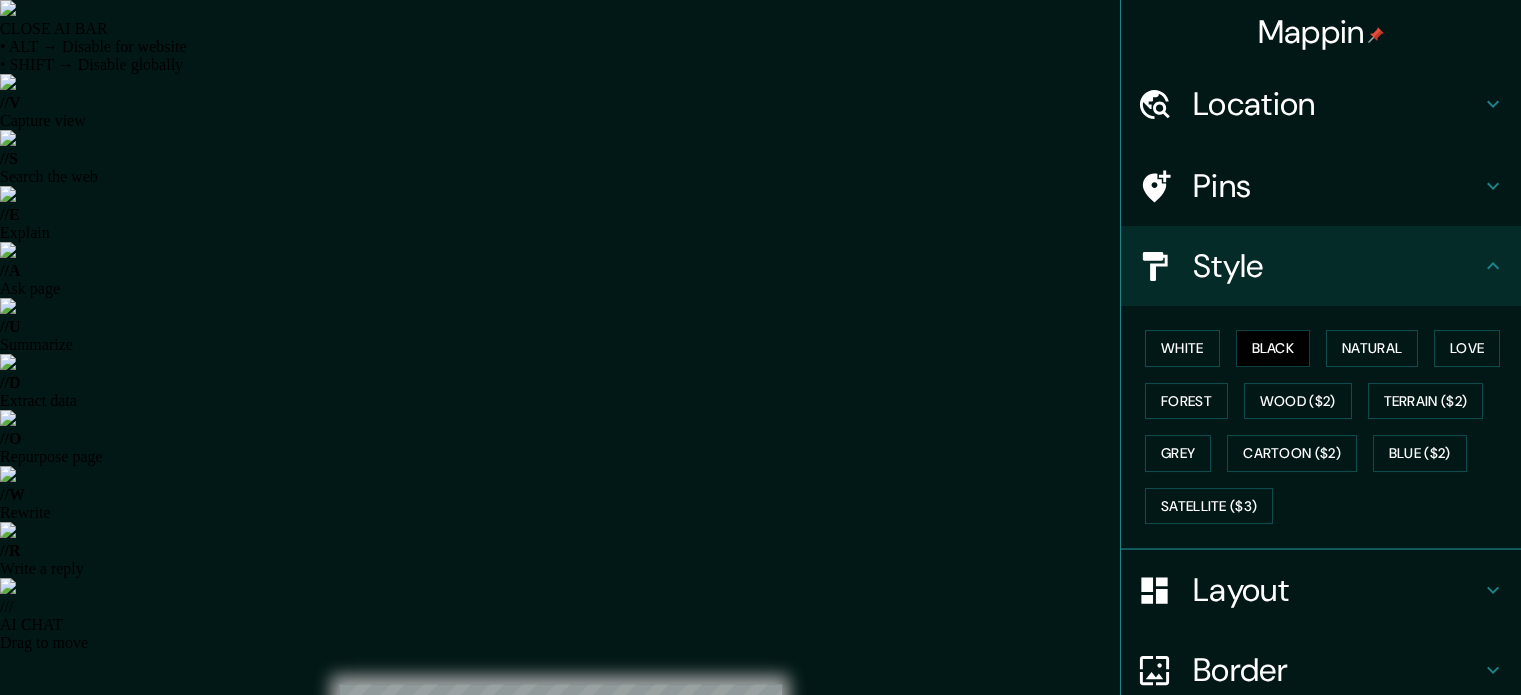 click on "CLOSE AI BAR • ALT → Disable for website • SHIFT → Disable globally // V Capture view // S Search the web // E Explain // A Ask page // U Summarize // D Extract data // O Repurpose page // W Rewrite // R Write a reply // / AI CHAT Drag to move Mappin Location Concepción, Región del Biobío, Chile Pins Style White Black Natural Love Forest Wood ($2) Terrain ($2) Grey Cartoon ($2) Blue ($2) Satellite ($3) Layout Border Choose a border.  Hint : you can make layers of the frame opaque to create some cool effects. None Simple Transparent Fancy Size A4 single Create your map © Mapbox   © OpenStreetMap   Improve this map Any problems, suggestions, or concerns please email    help@mappin.pro . . ." at bounding box center (760, 347) 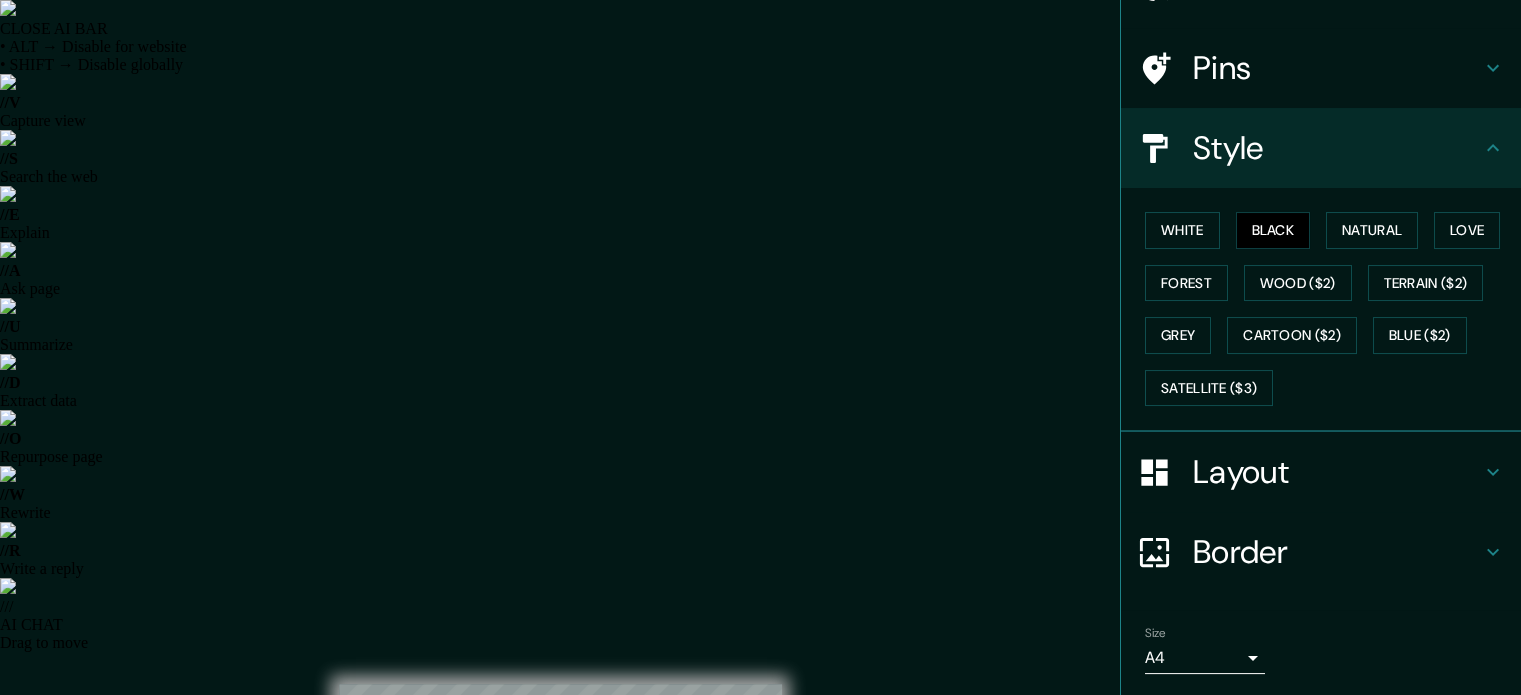 scroll, scrollTop: 178, scrollLeft: 0, axis: vertical 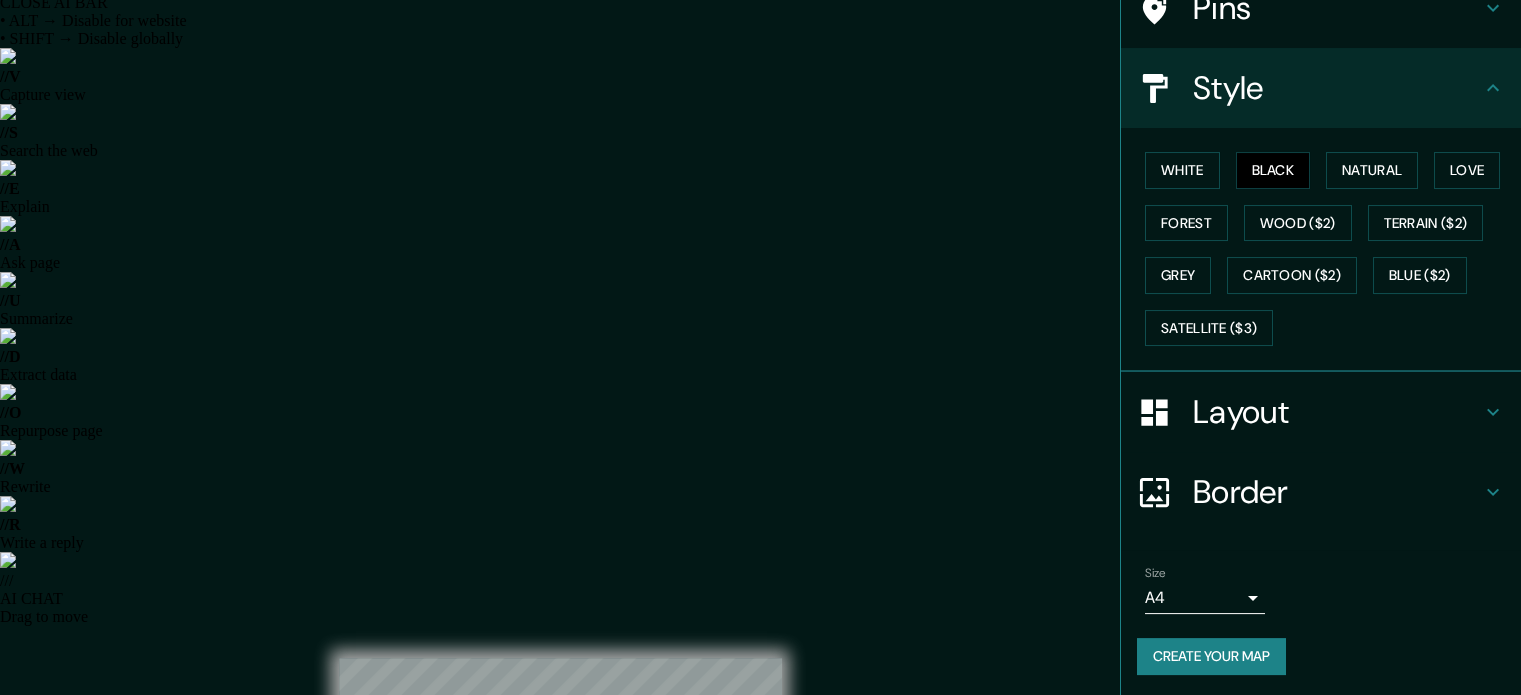click on "Size A4 single Create your map" at bounding box center (1321, 624) 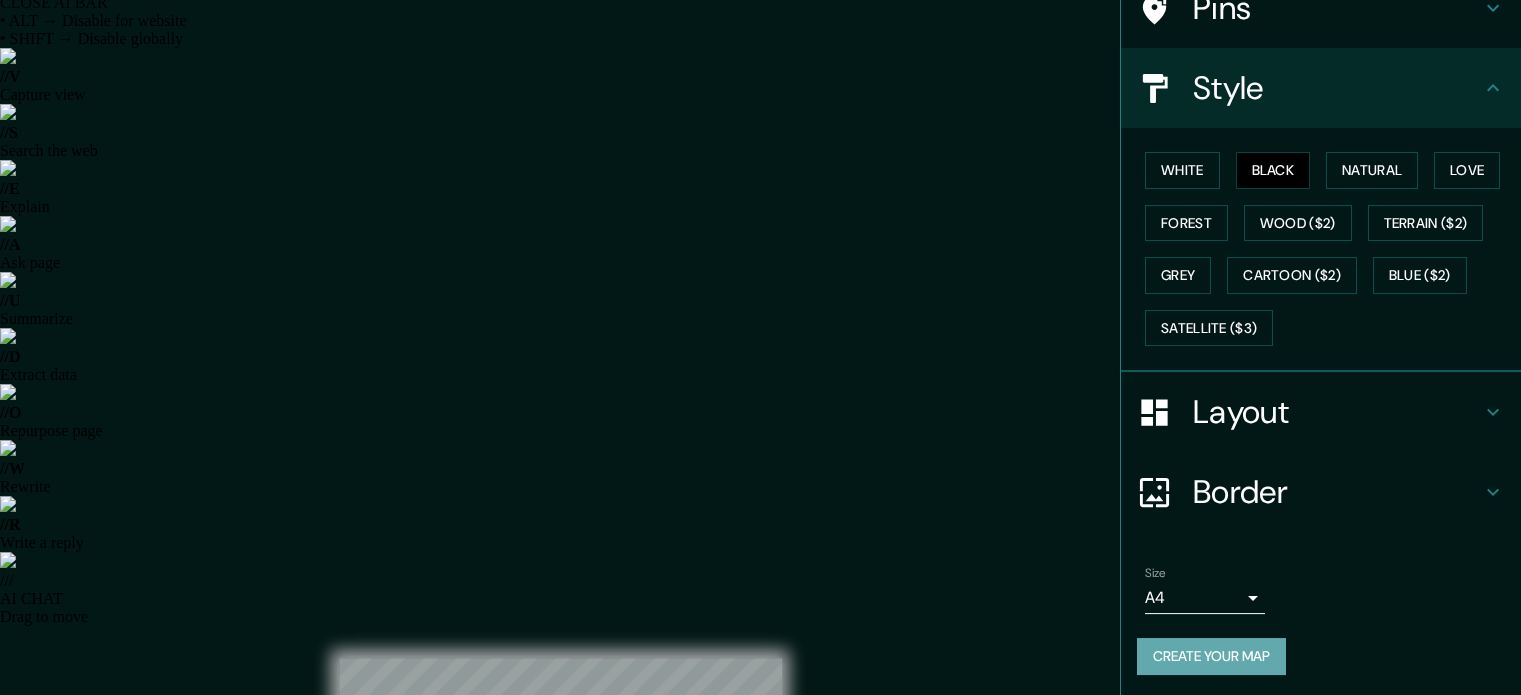 click on "Create your map" at bounding box center (1211, 656) 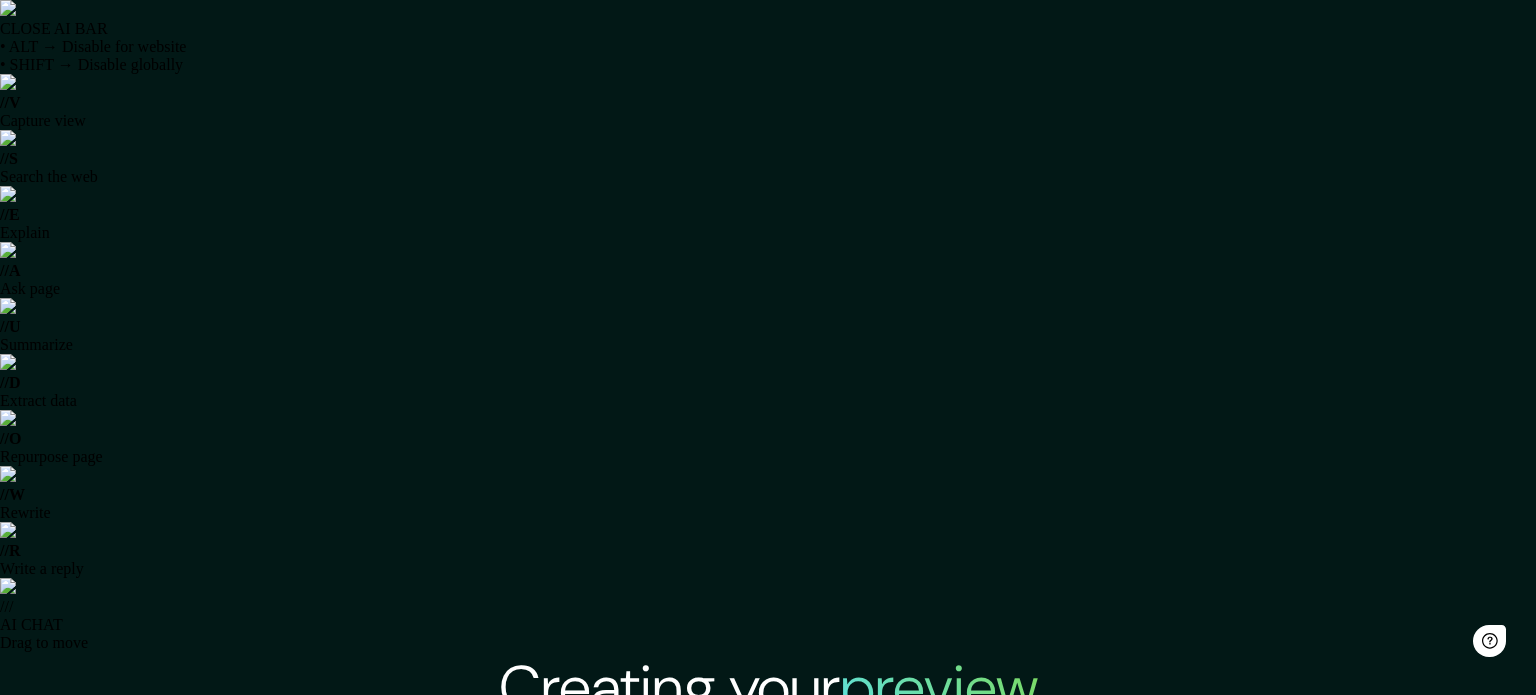 scroll, scrollTop: 0, scrollLeft: 0, axis: both 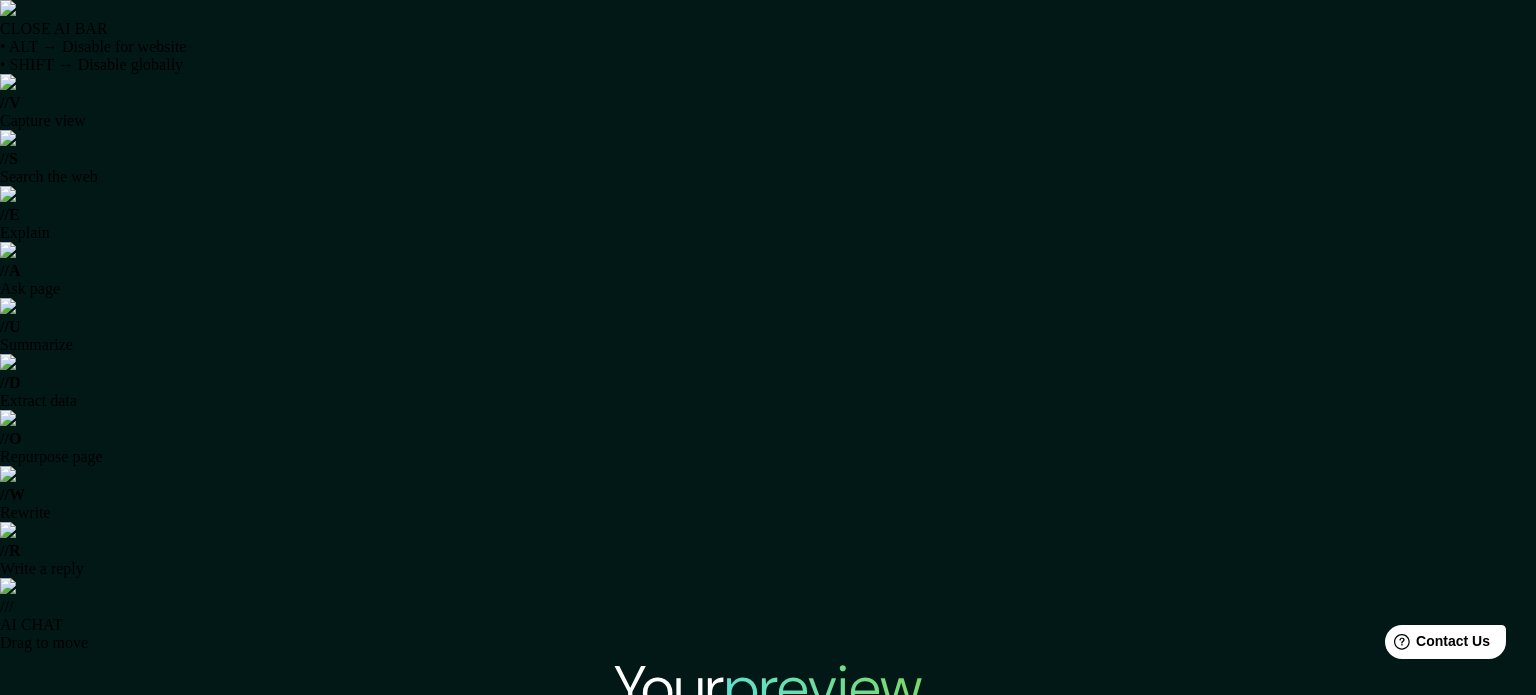 click on "View high quality map" at bounding box center [768, 1109] 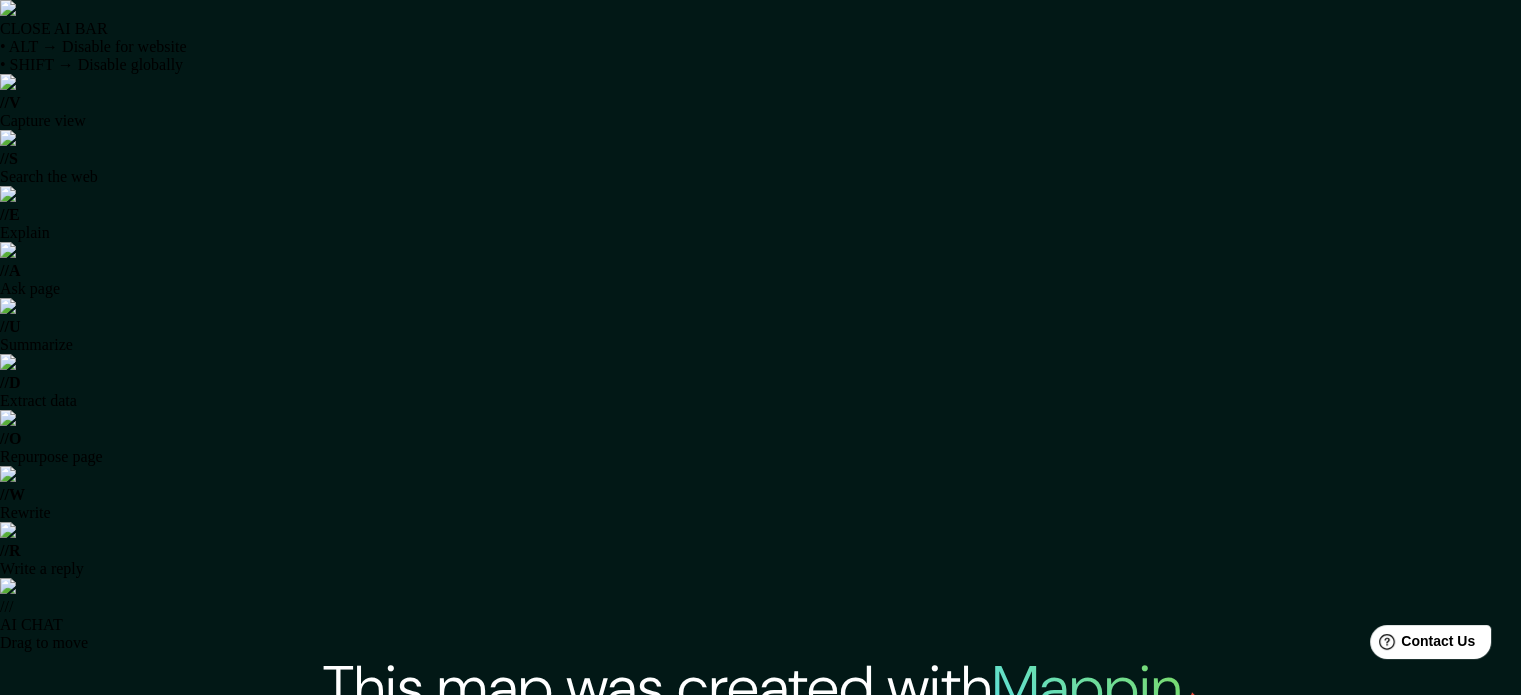 click on "View High-Resolution Map" at bounding box center [673, 1195] 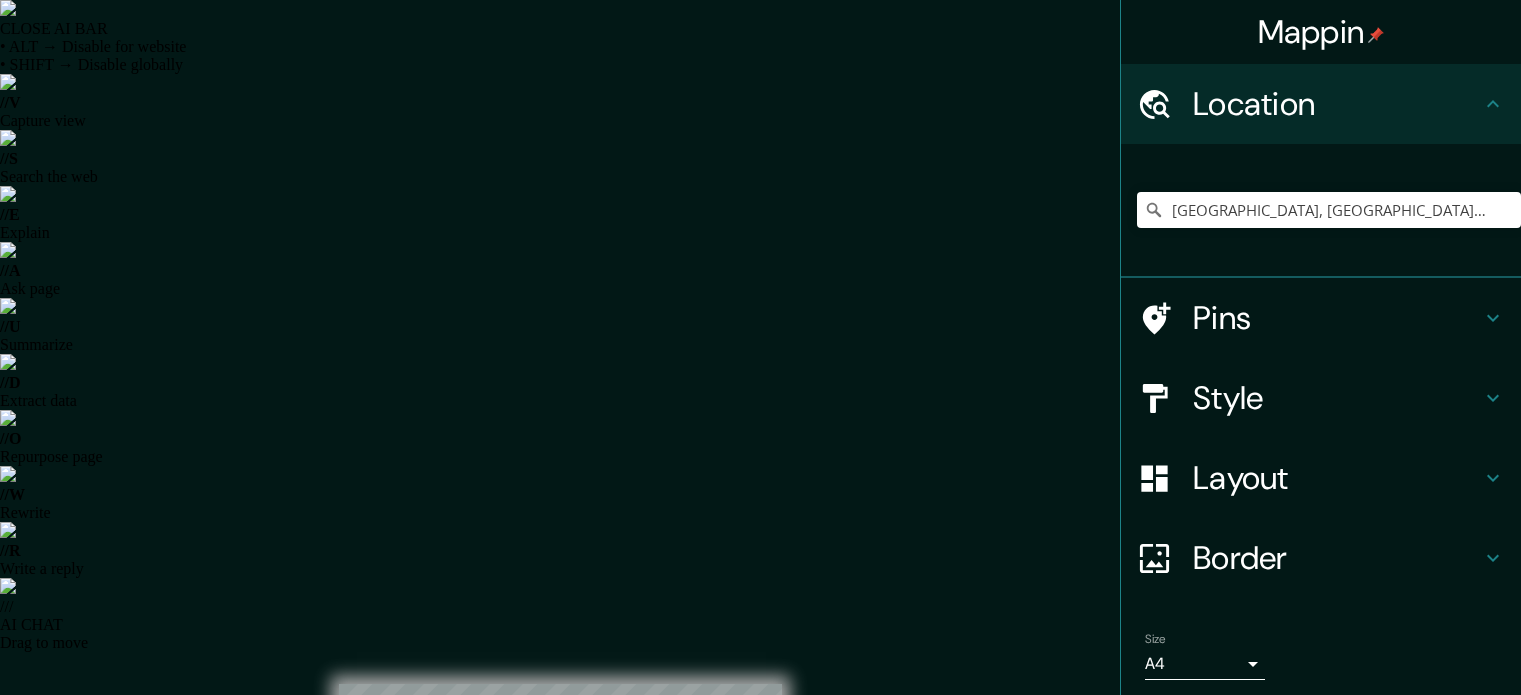 scroll, scrollTop: 26, scrollLeft: 0, axis: vertical 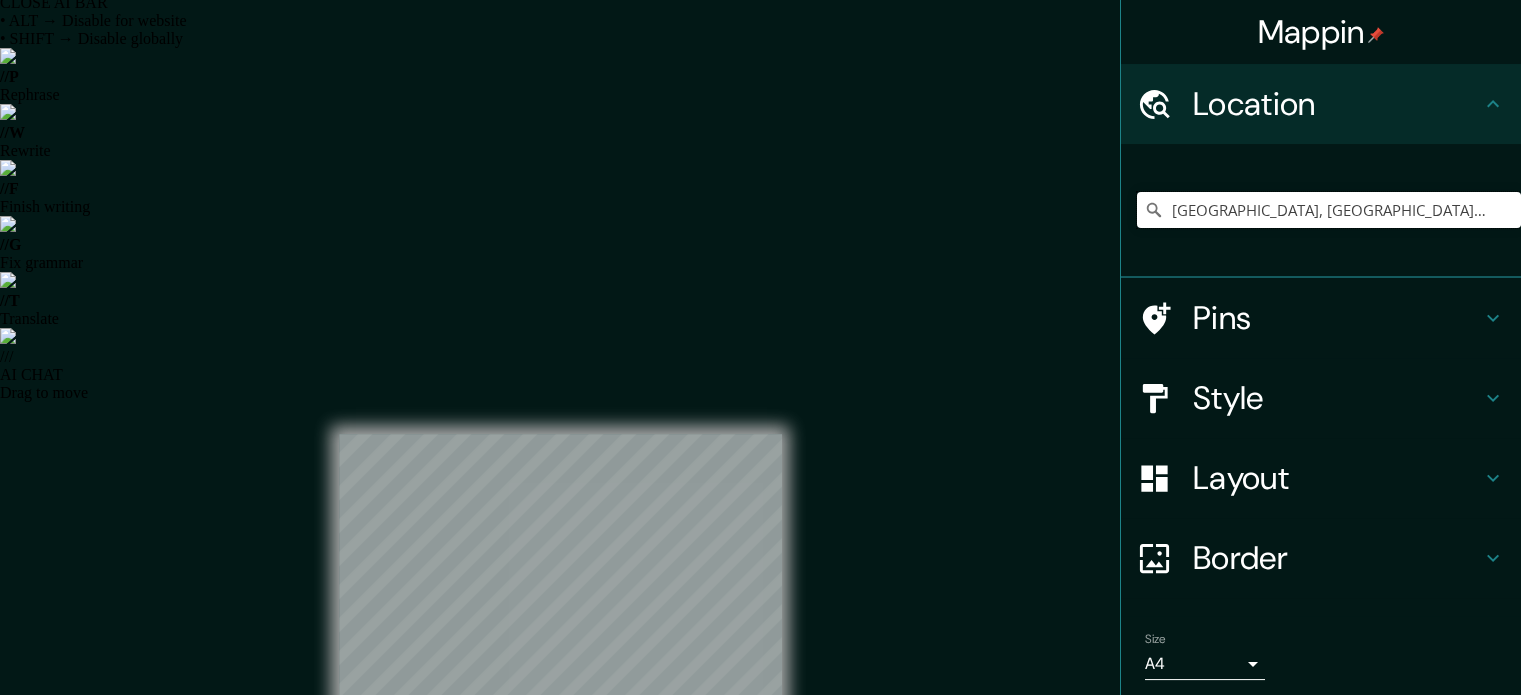 drag, startPoint x: 1350, startPoint y: 222, endPoint x: 1455, endPoint y: 215, distance: 105.23308 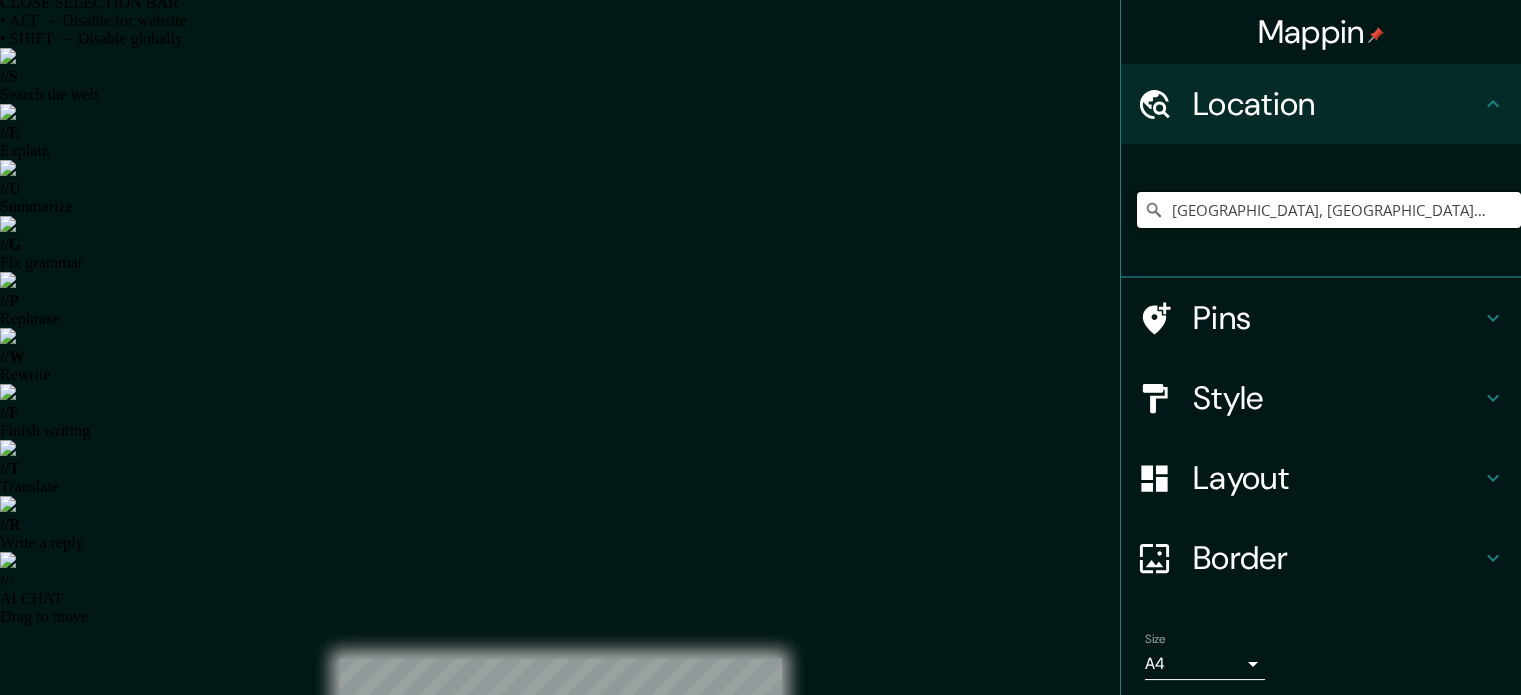 drag, startPoint x: 1450, startPoint y: 197, endPoint x: 1069, endPoint y: 247, distance: 384.26685 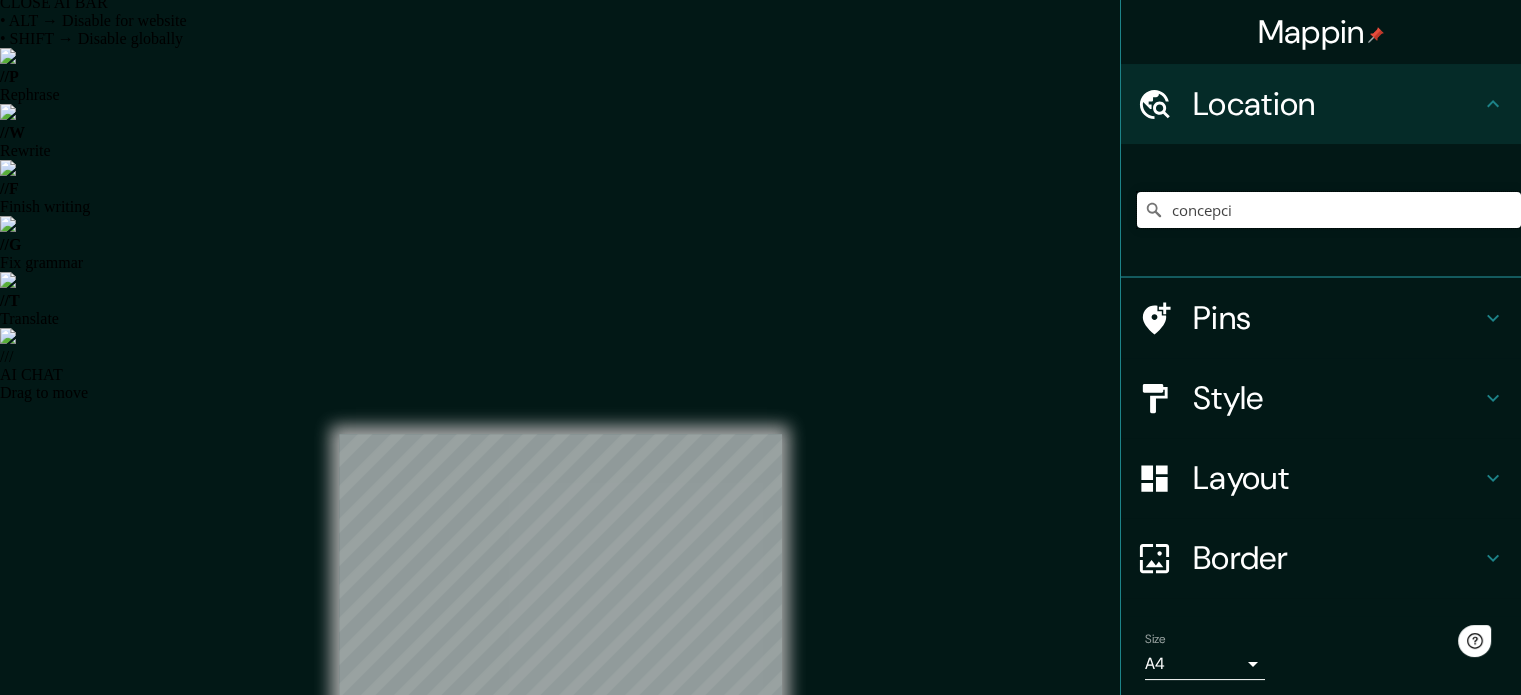 scroll, scrollTop: 0, scrollLeft: 0, axis: both 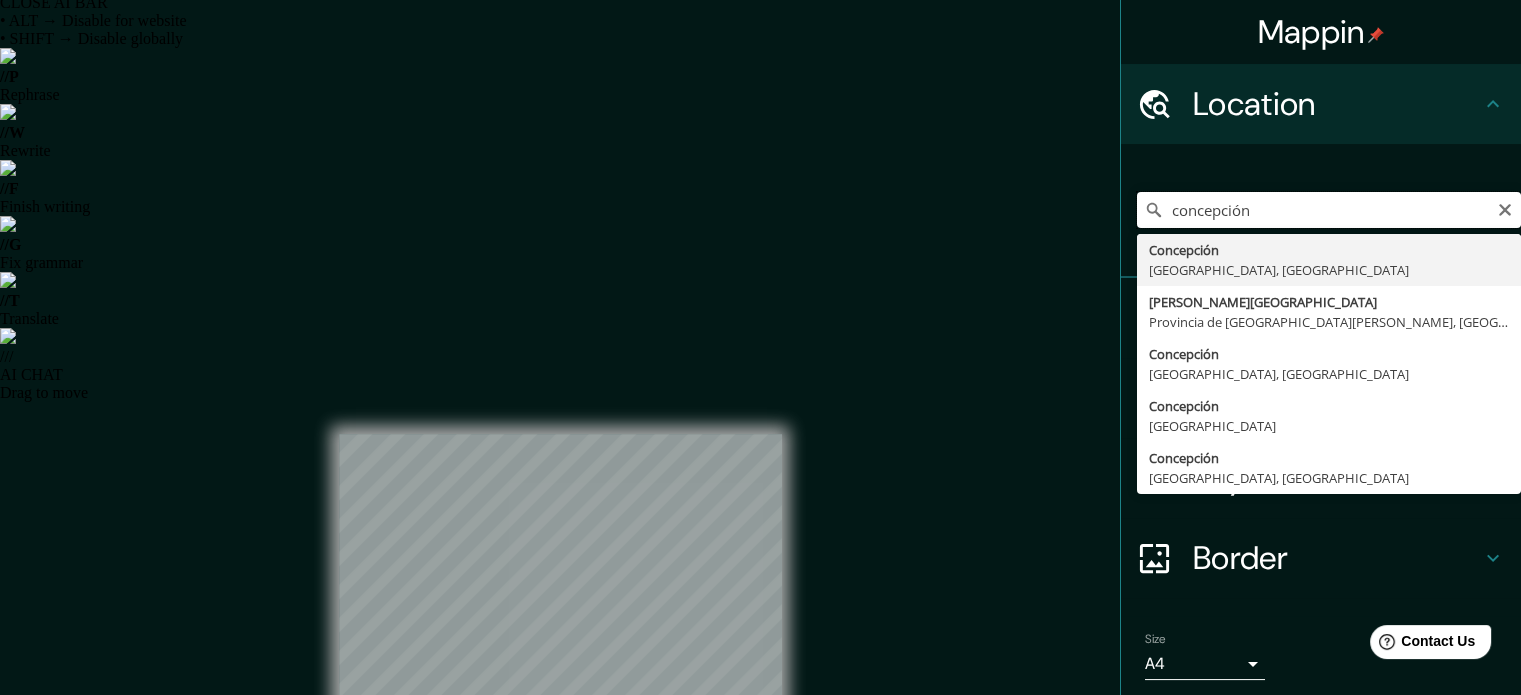 type on "[GEOGRAPHIC_DATA], [GEOGRAPHIC_DATA], [GEOGRAPHIC_DATA]" 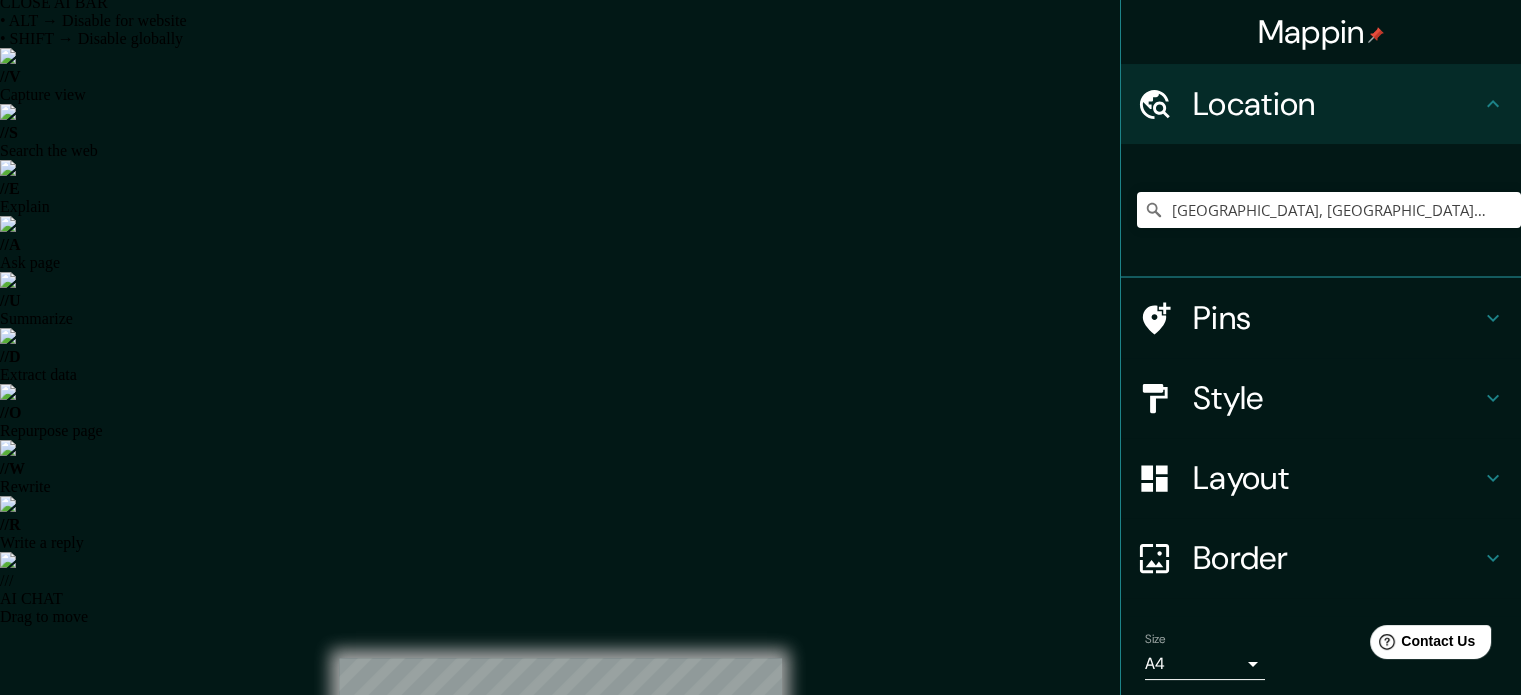 click on "Style" at bounding box center (1321, 398) 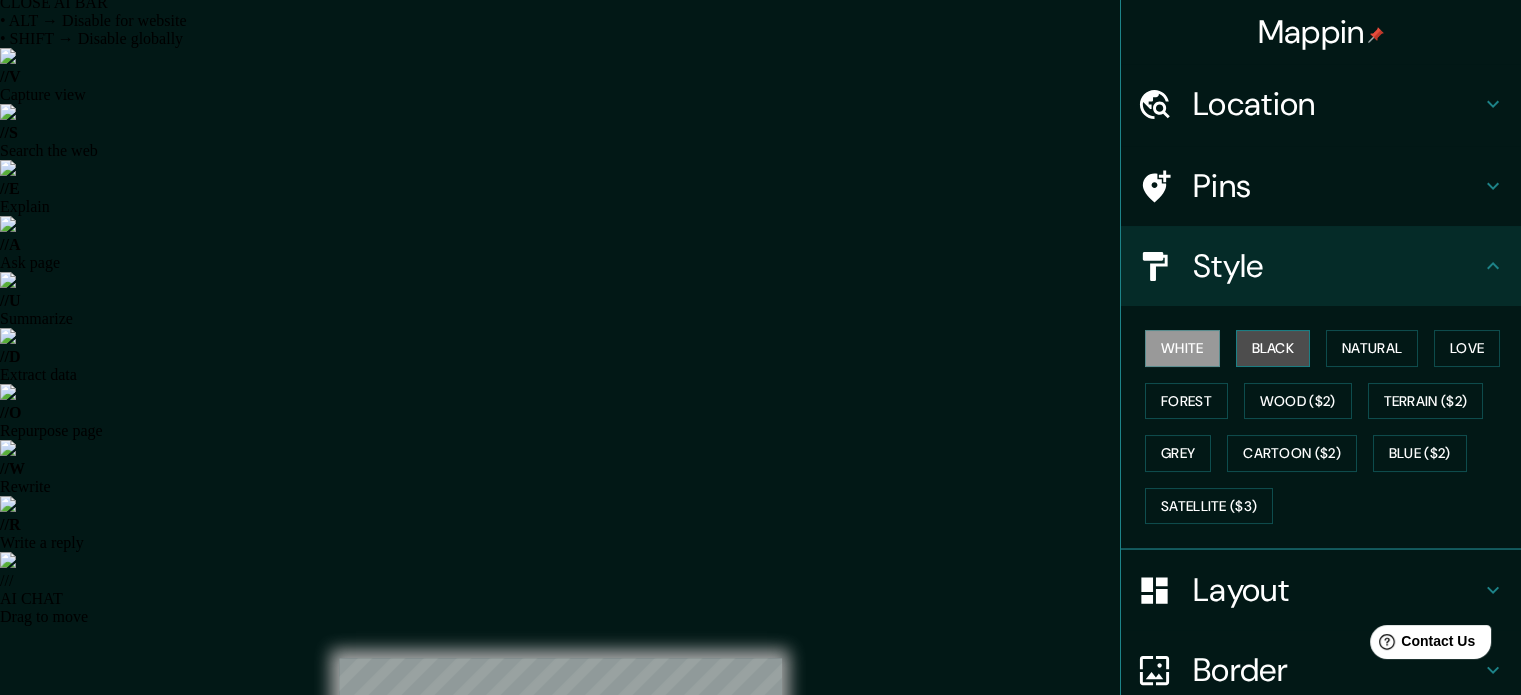 click on "Black" at bounding box center (1273, 348) 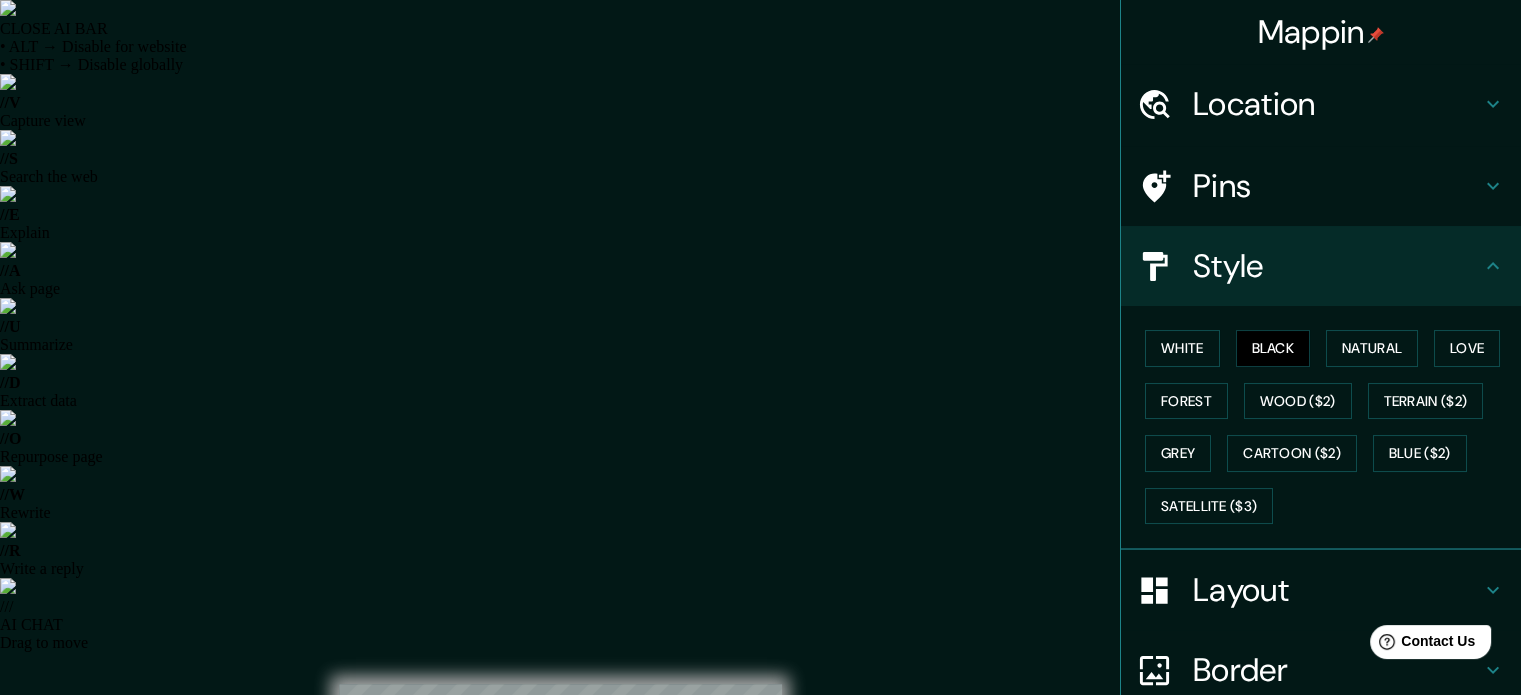 scroll, scrollTop: 26, scrollLeft: 0, axis: vertical 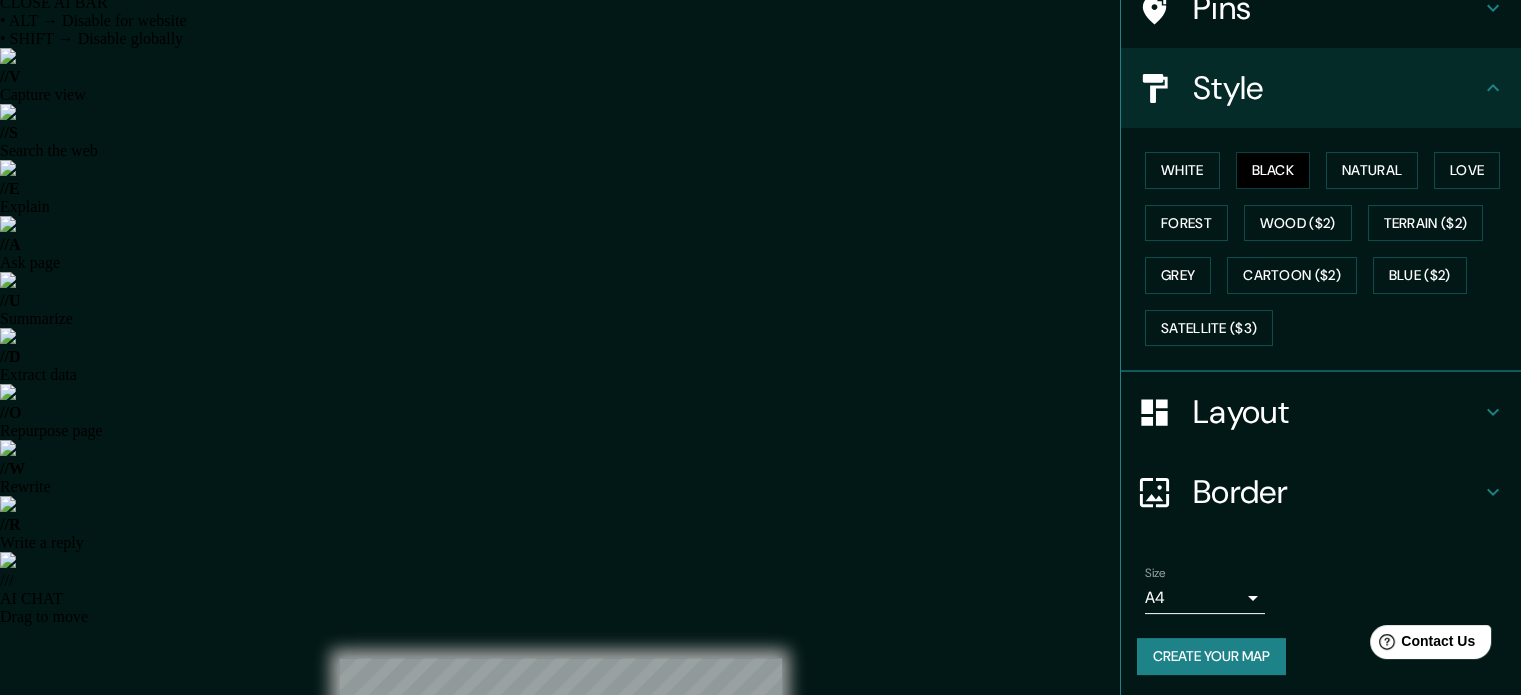 click on "Size A4 single Create your map" at bounding box center [1321, 624] 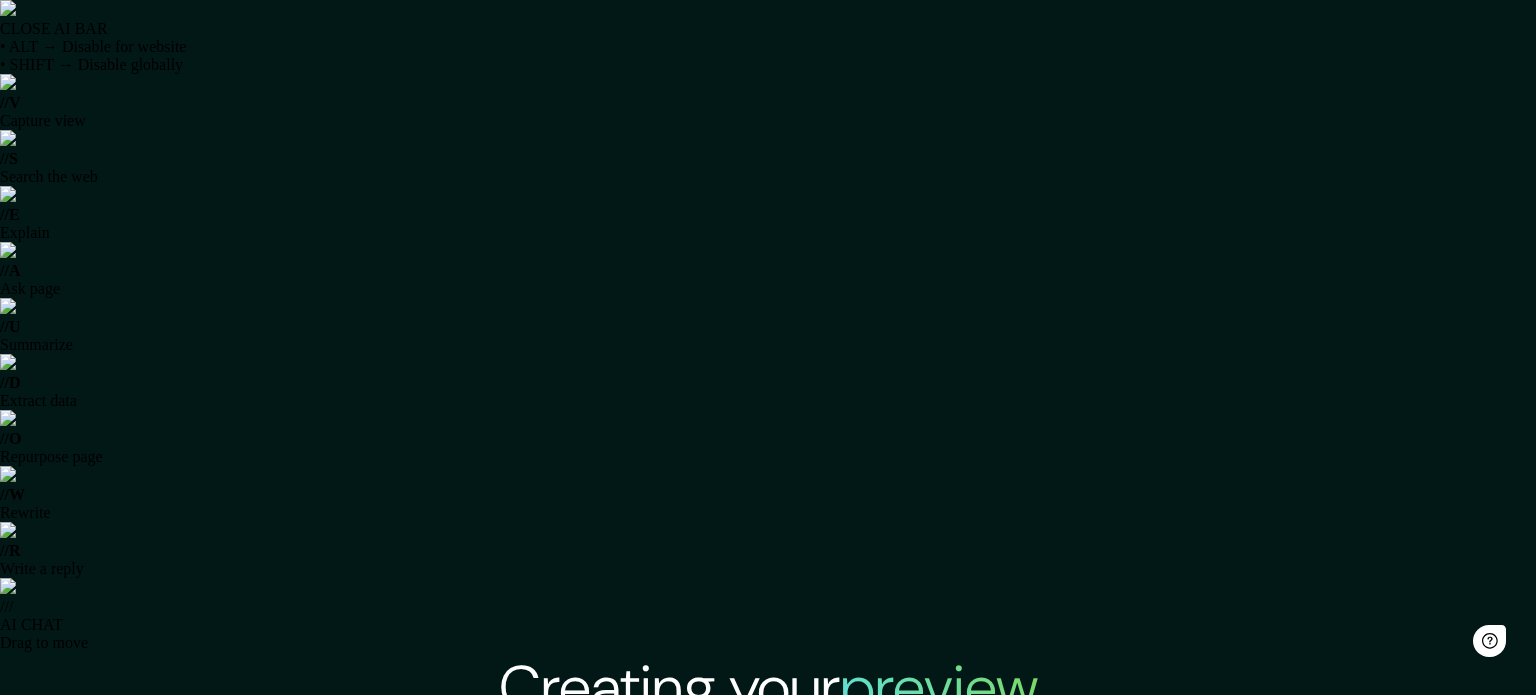 scroll, scrollTop: 0, scrollLeft: 0, axis: both 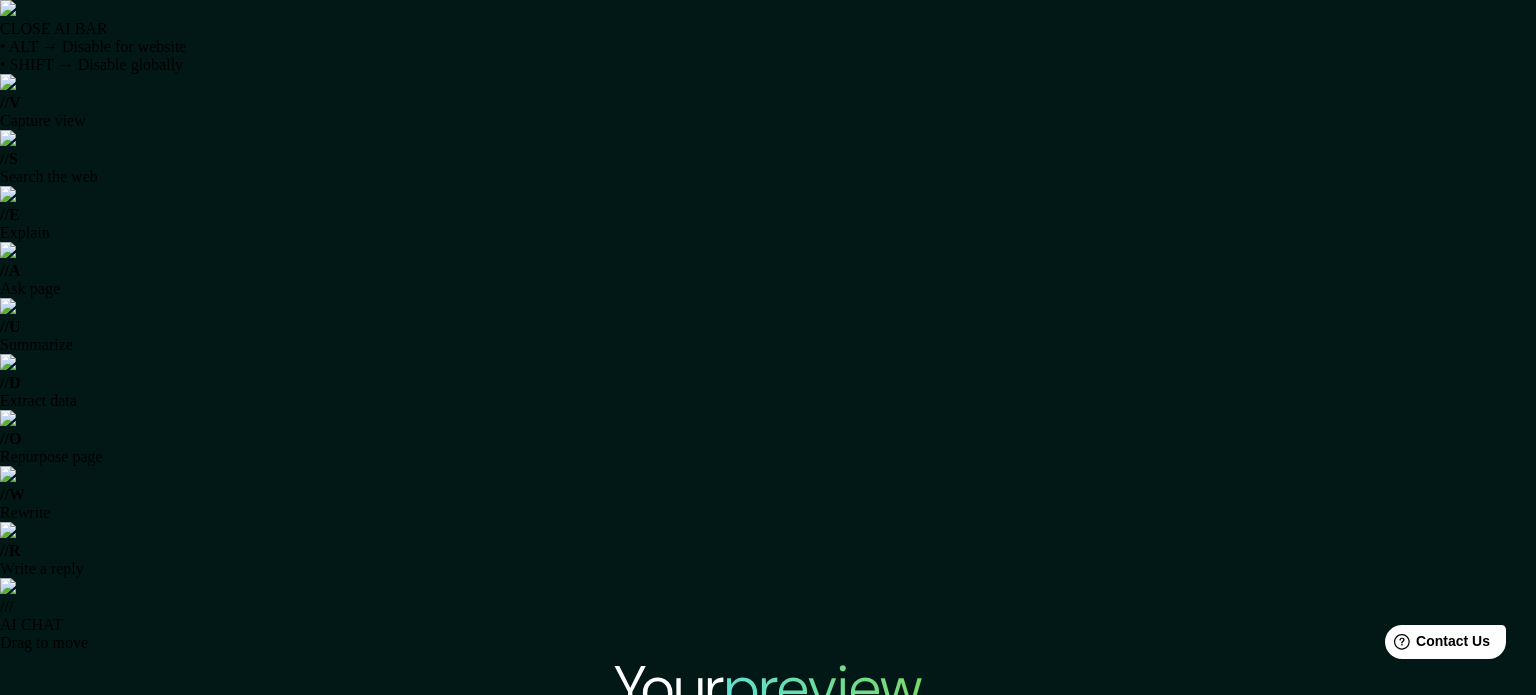 drag, startPoint x: 892, startPoint y: 295, endPoint x: 819, endPoint y: 262, distance: 80.11242 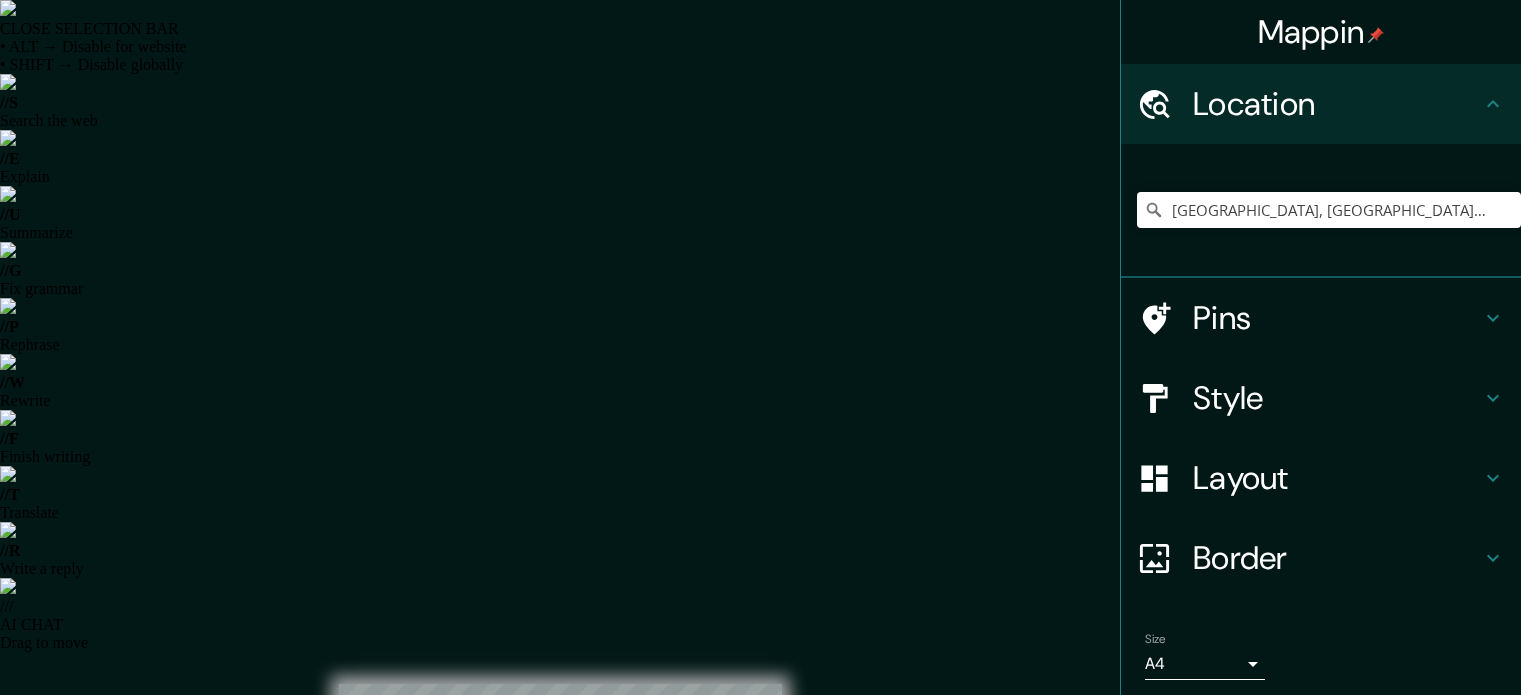scroll, scrollTop: 26, scrollLeft: 0, axis: vertical 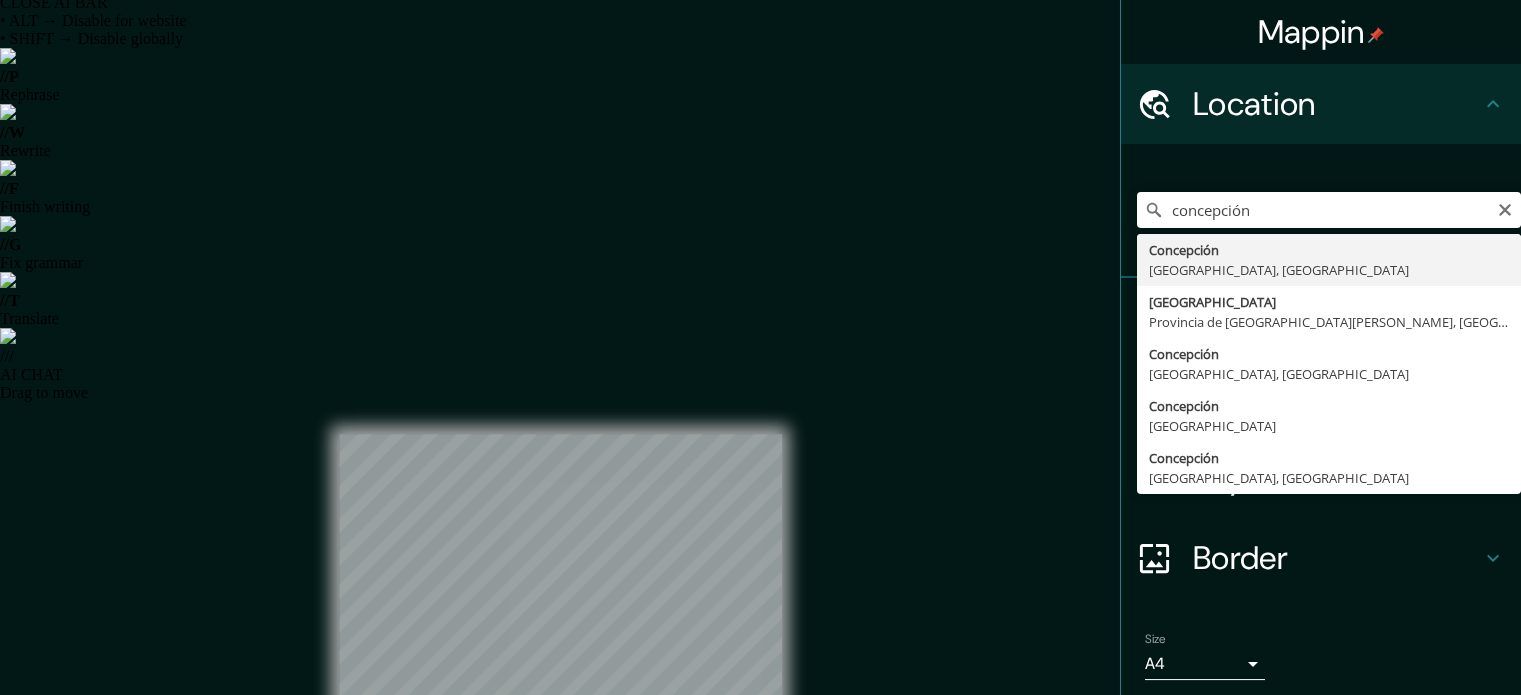 type on "[GEOGRAPHIC_DATA], [GEOGRAPHIC_DATA], [GEOGRAPHIC_DATA]" 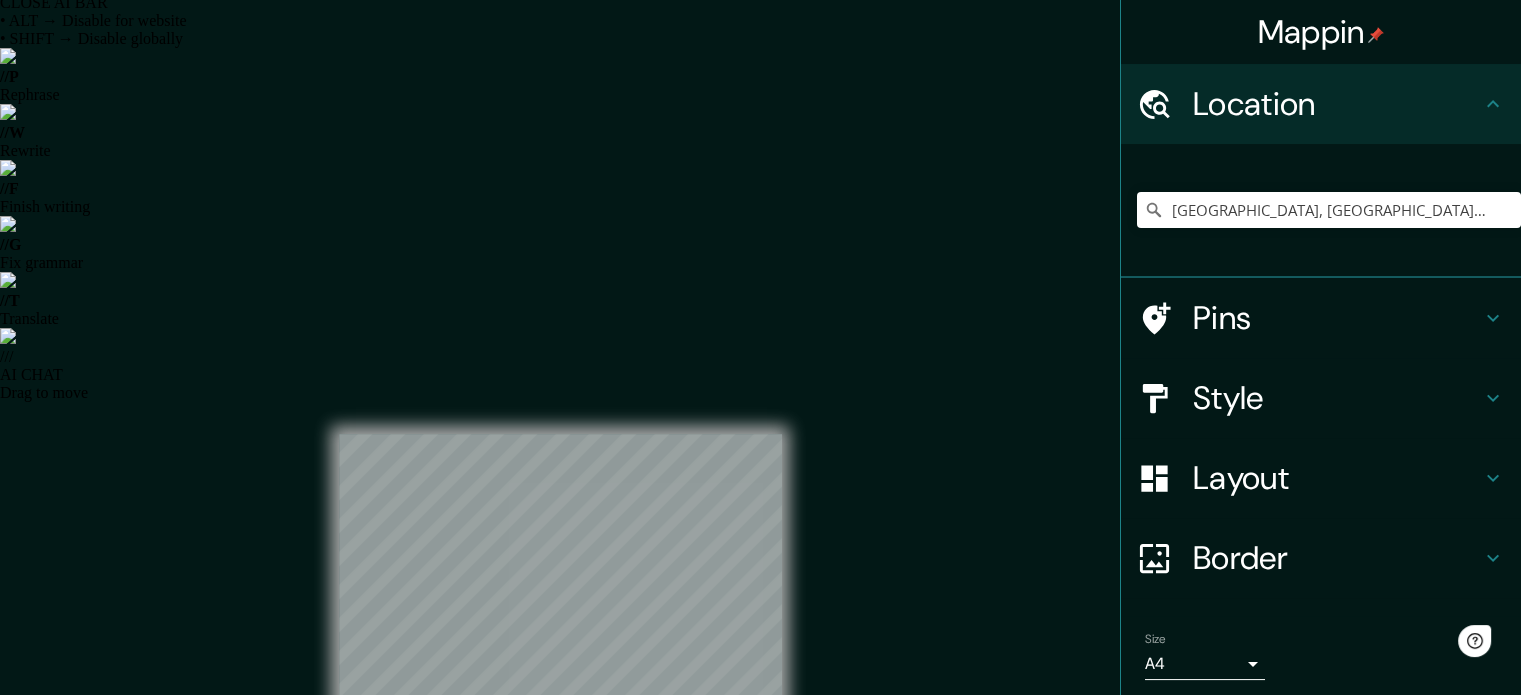 scroll, scrollTop: 0, scrollLeft: 0, axis: both 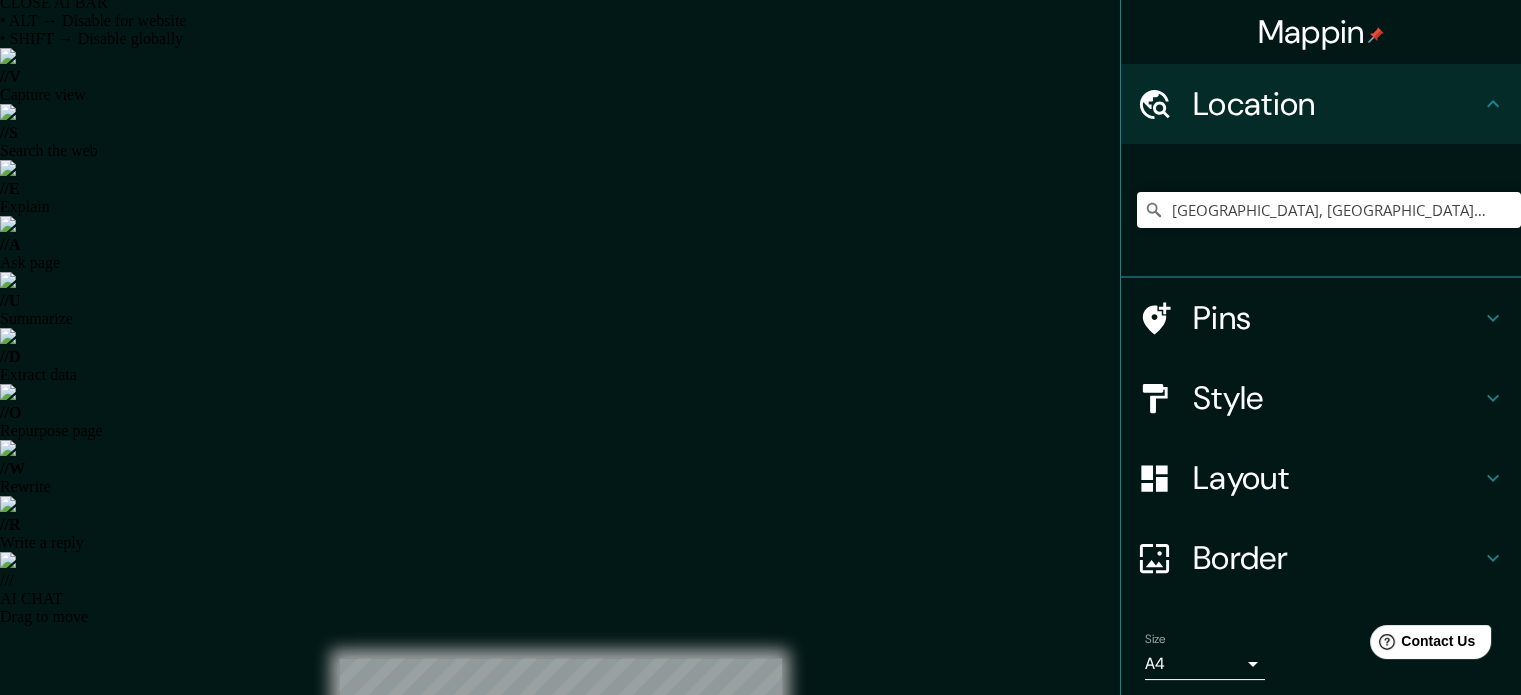 click on "Style" at bounding box center [1337, 398] 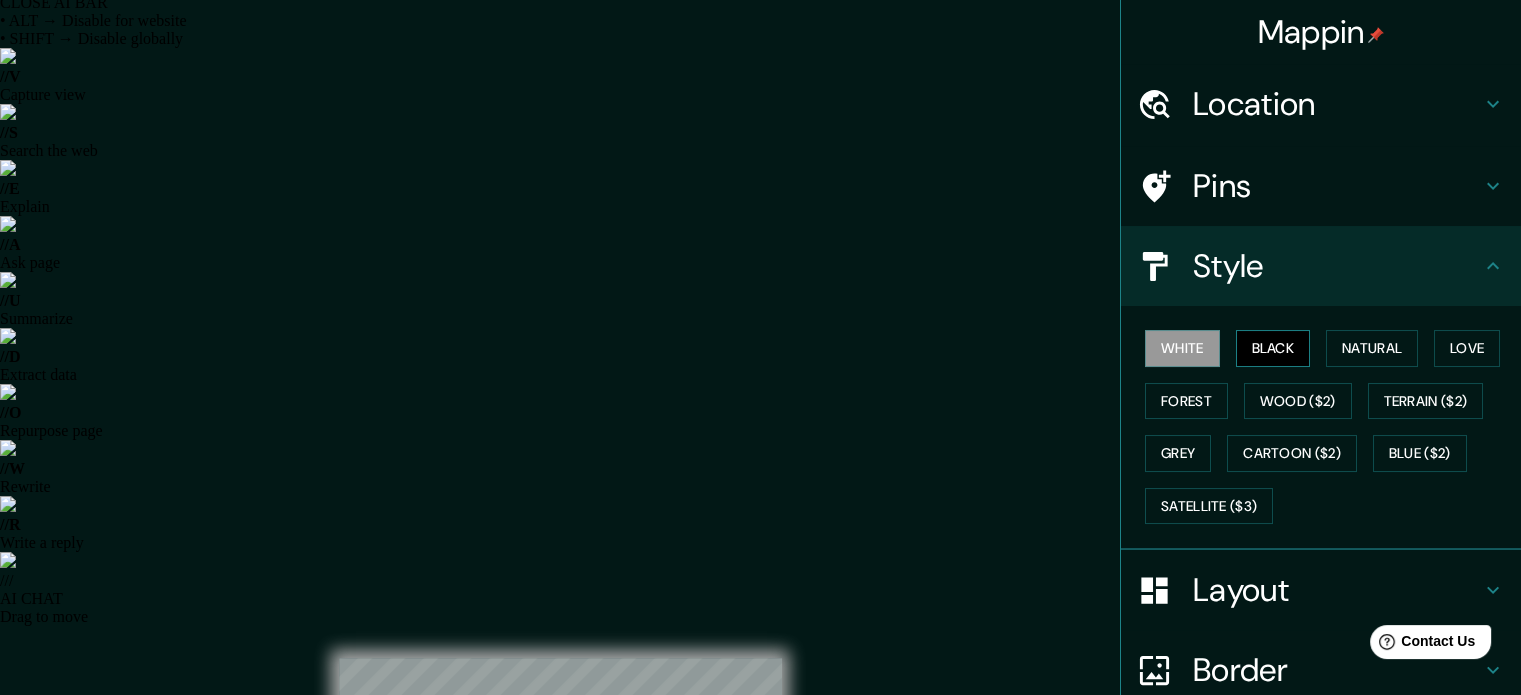 click on "Black" at bounding box center [1273, 348] 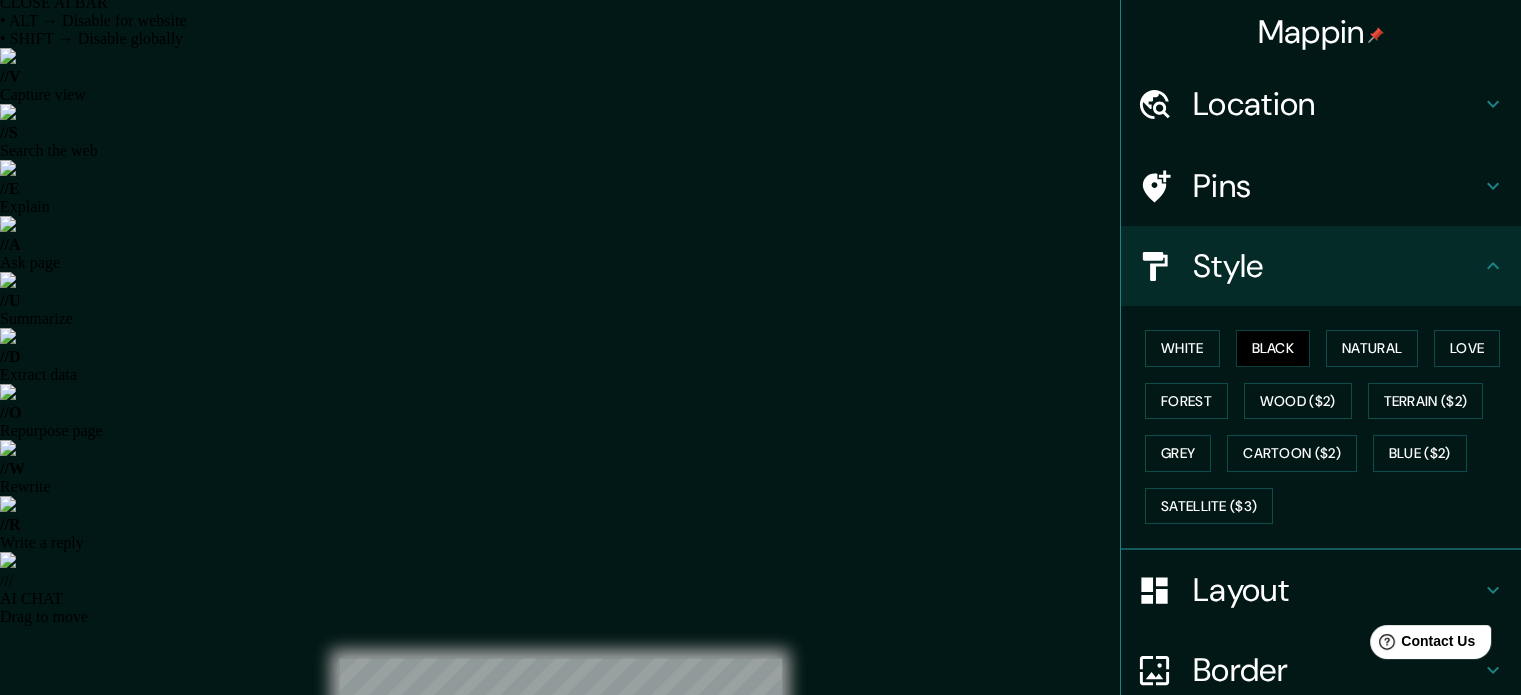 click on "© Mapbox   © OpenStreetMap   Improve this map" at bounding box center (560, 971) 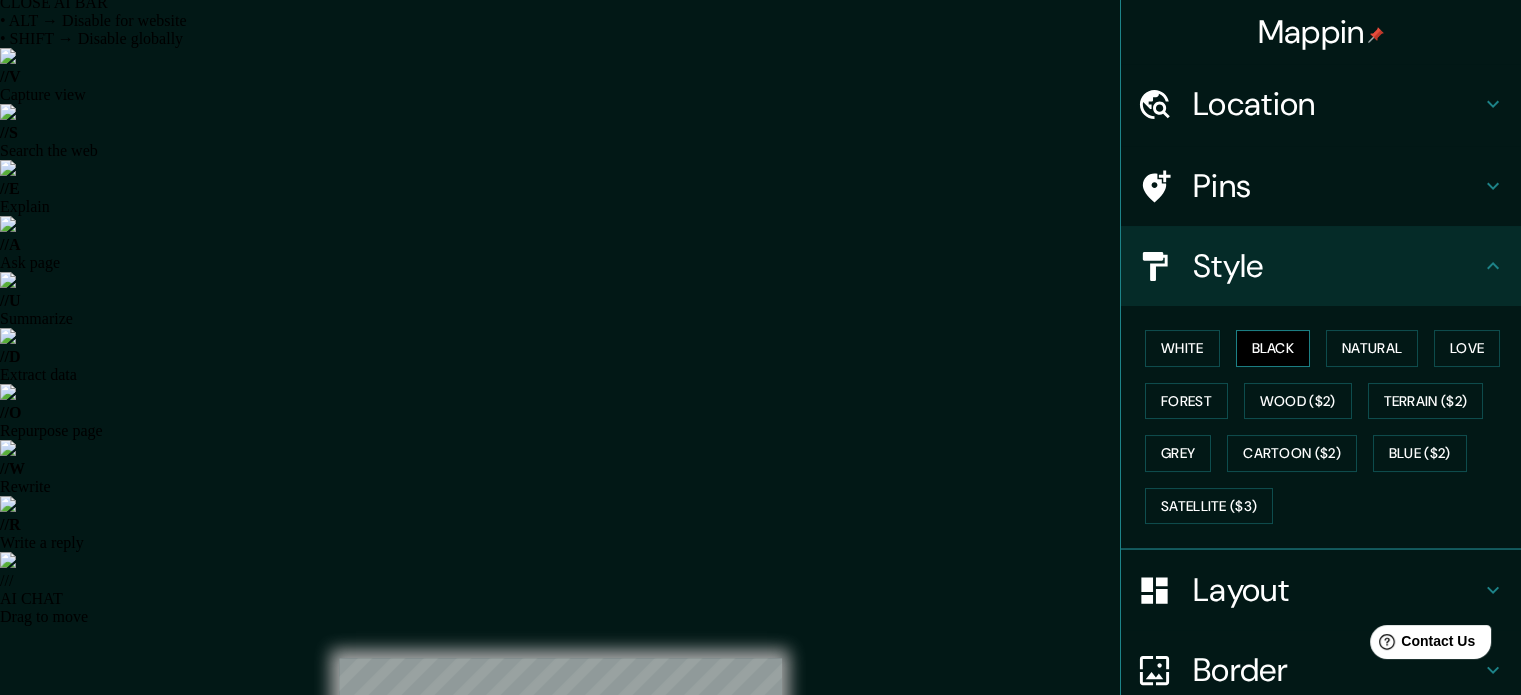 click on "White Black Natural Love Forest Wood ($2) Terrain ($2) Grey Cartoon ($2) Blue ($2) Satellite ($3)" at bounding box center [1329, 427] 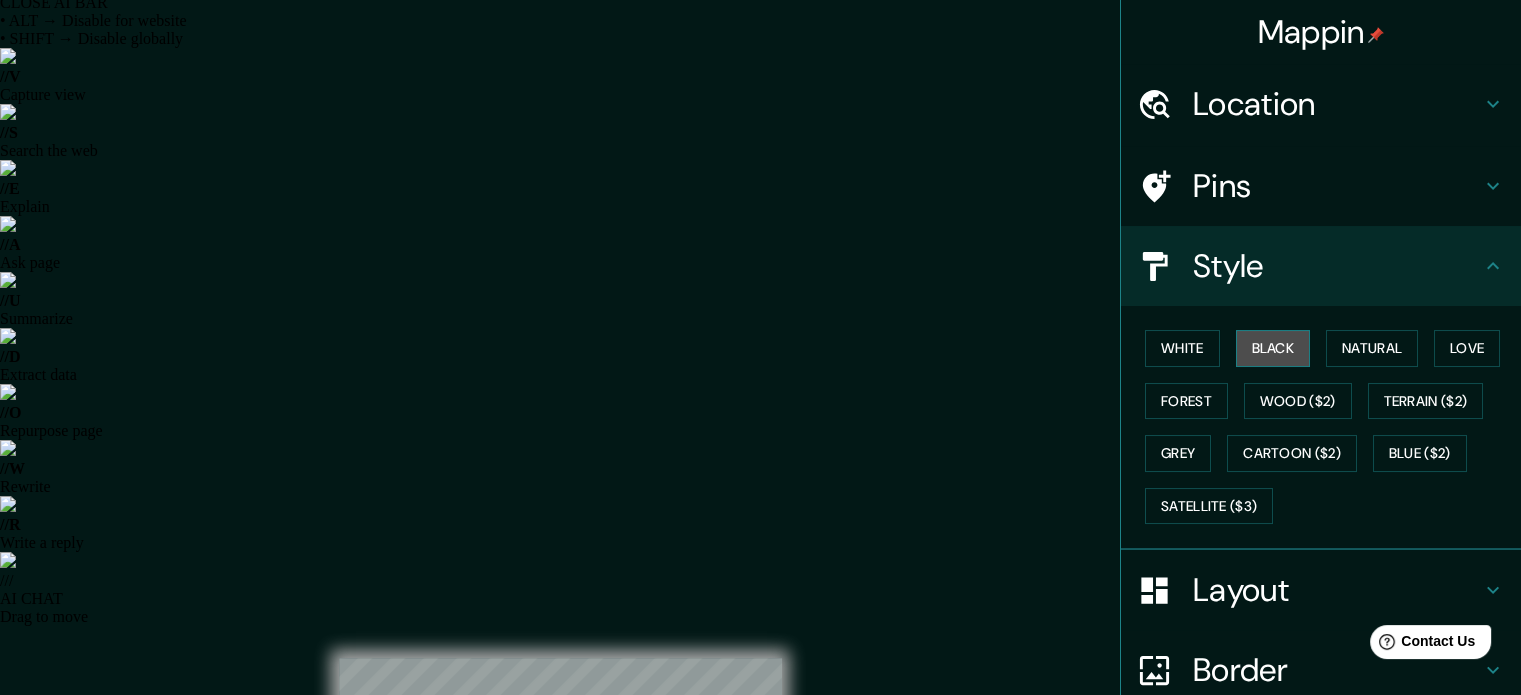 click on "Black" at bounding box center [1273, 348] 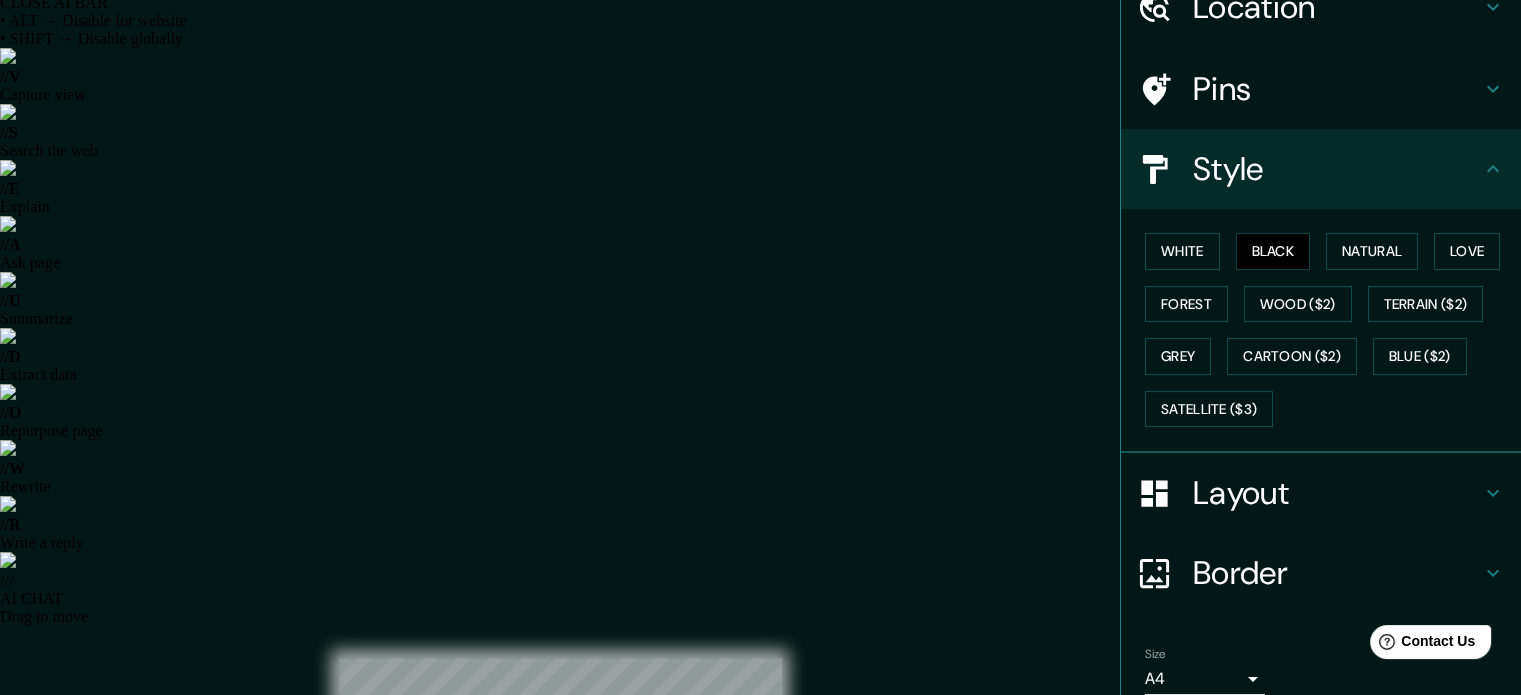 scroll, scrollTop: 178, scrollLeft: 0, axis: vertical 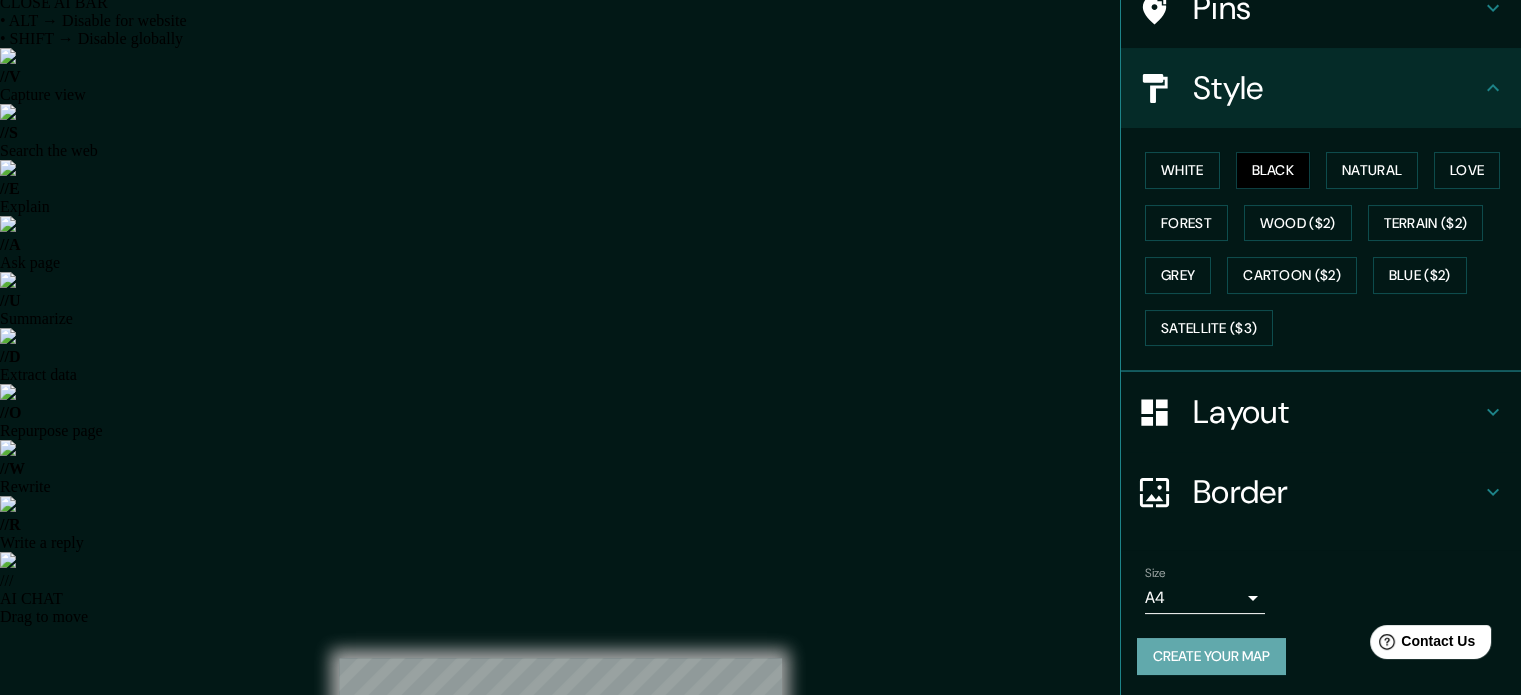 click on "Create your map" at bounding box center [1211, 656] 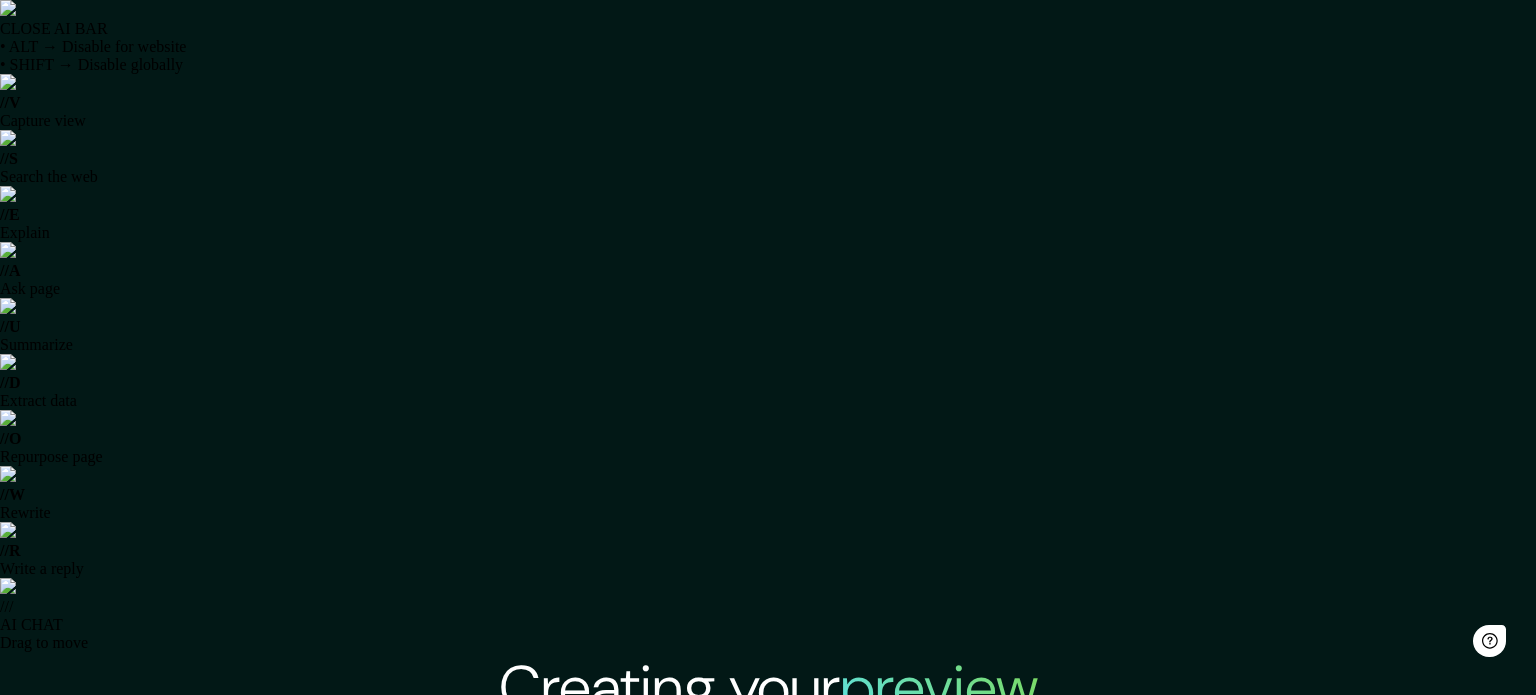 scroll, scrollTop: 0, scrollLeft: 0, axis: both 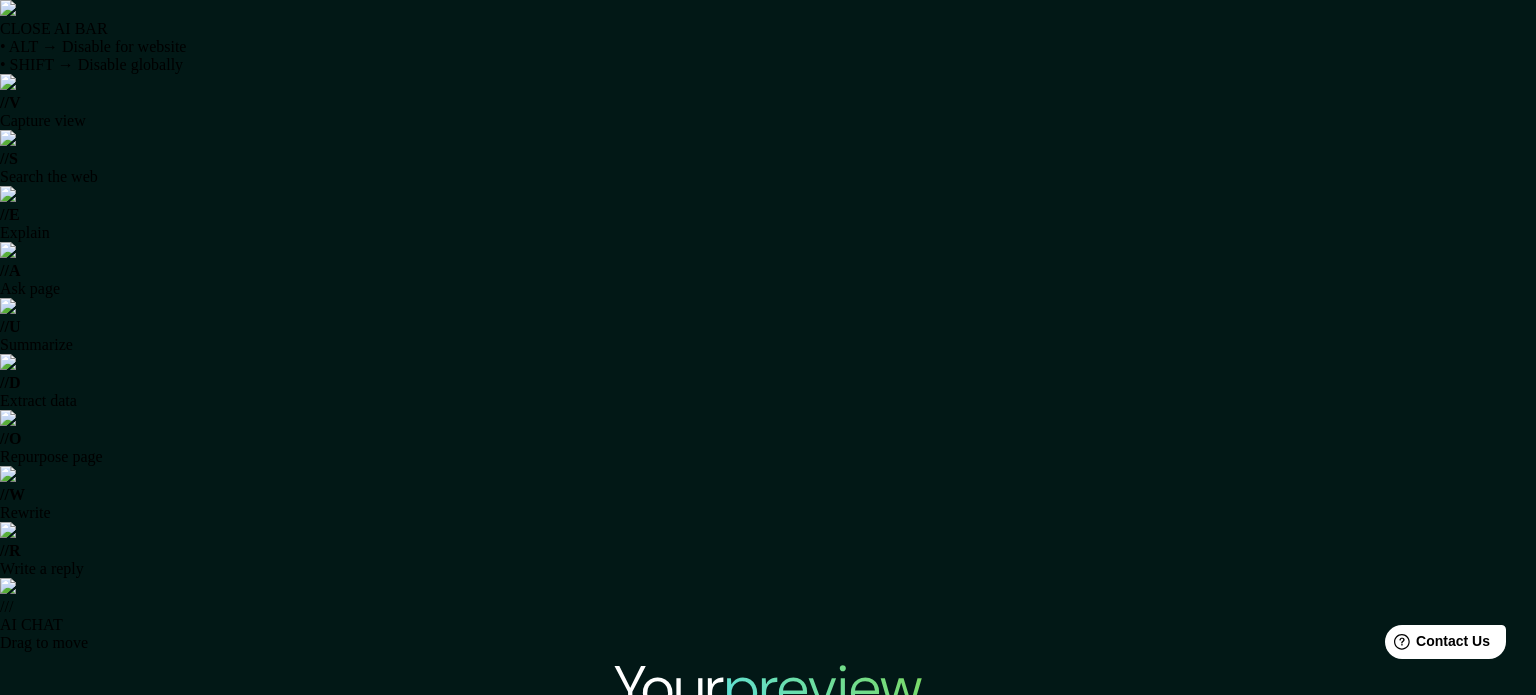 click on "View high quality map" at bounding box center [768, 1109] 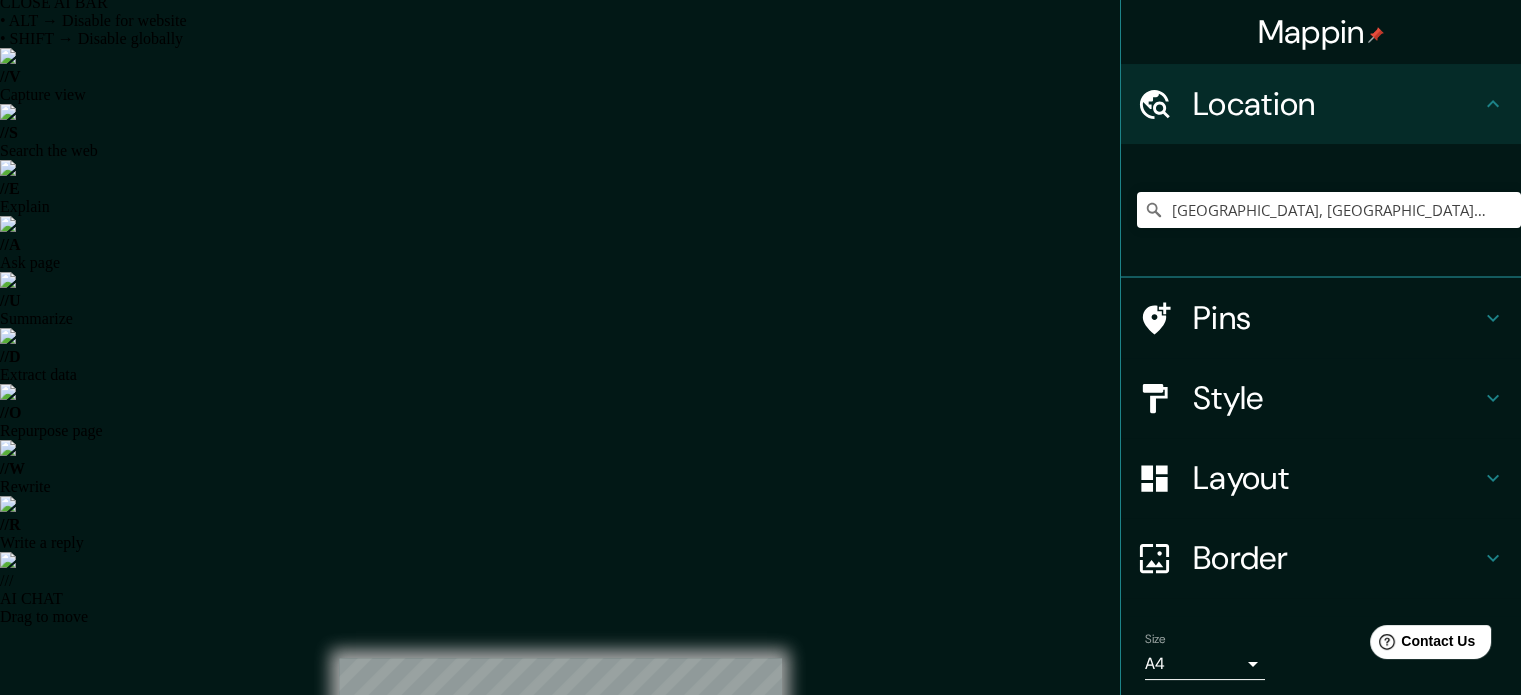scroll, scrollTop: 0, scrollLeft: 0, axis: both 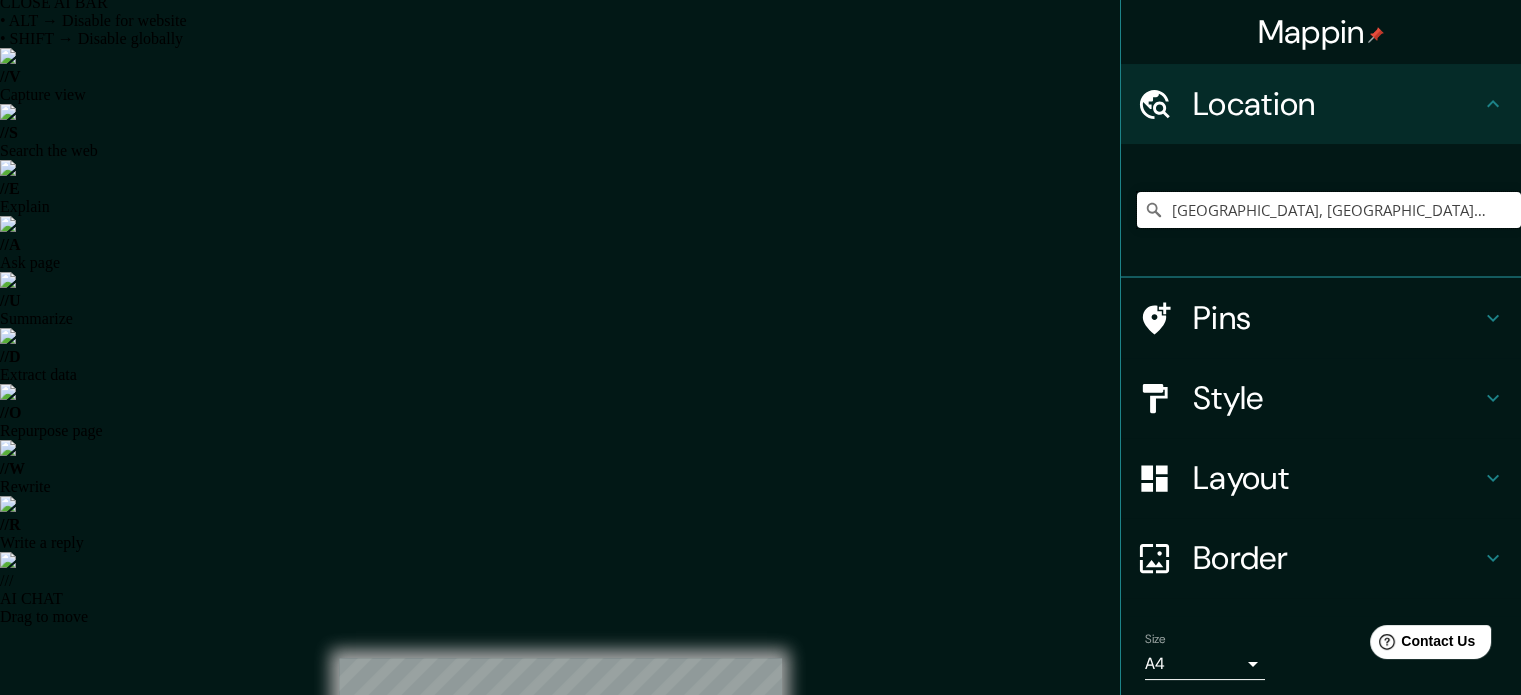 click on "[GEOGRAPHIC_DATA], [GEOGRAPHIC_DATA], [GEOGRAPHIC_DATA]" at bounding box center (1329, 210) 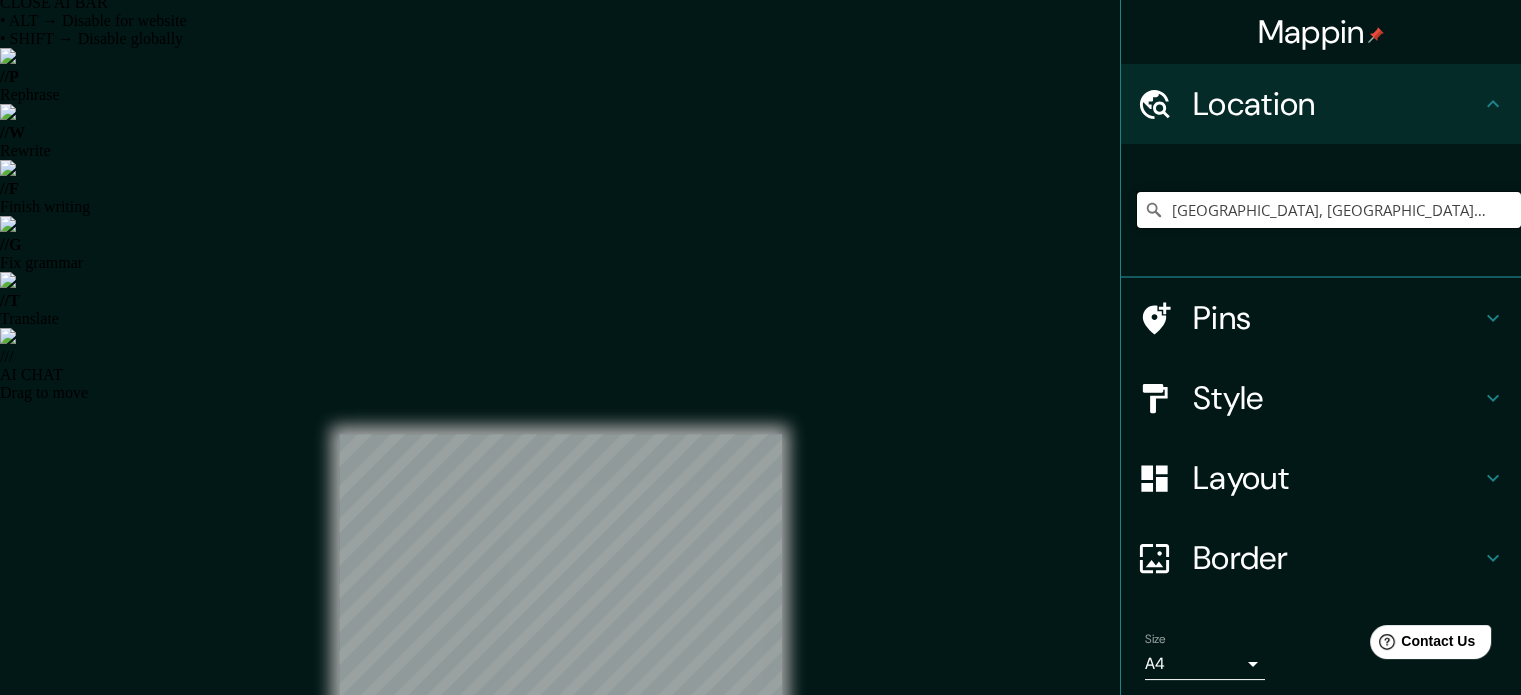 click on "Mappin Location [GEOGRAPHIC_DATA], [GEOGRAPHIC_DATA], [GEOGRAPHIC_DATA] Pins Style Layout Border Choose a border.  Hint : you can make layers of the frame opaque to create some cool effects. None Simple Transparent Fancy Size A4 single Create your map © Mapbox   © OpenStreetMap   Improve this map Any problems, suggestions, or concerns please email    [EMAIL_ADDRESS][DOMAIN_NAME] . . ." at bounding box center (760, 763) 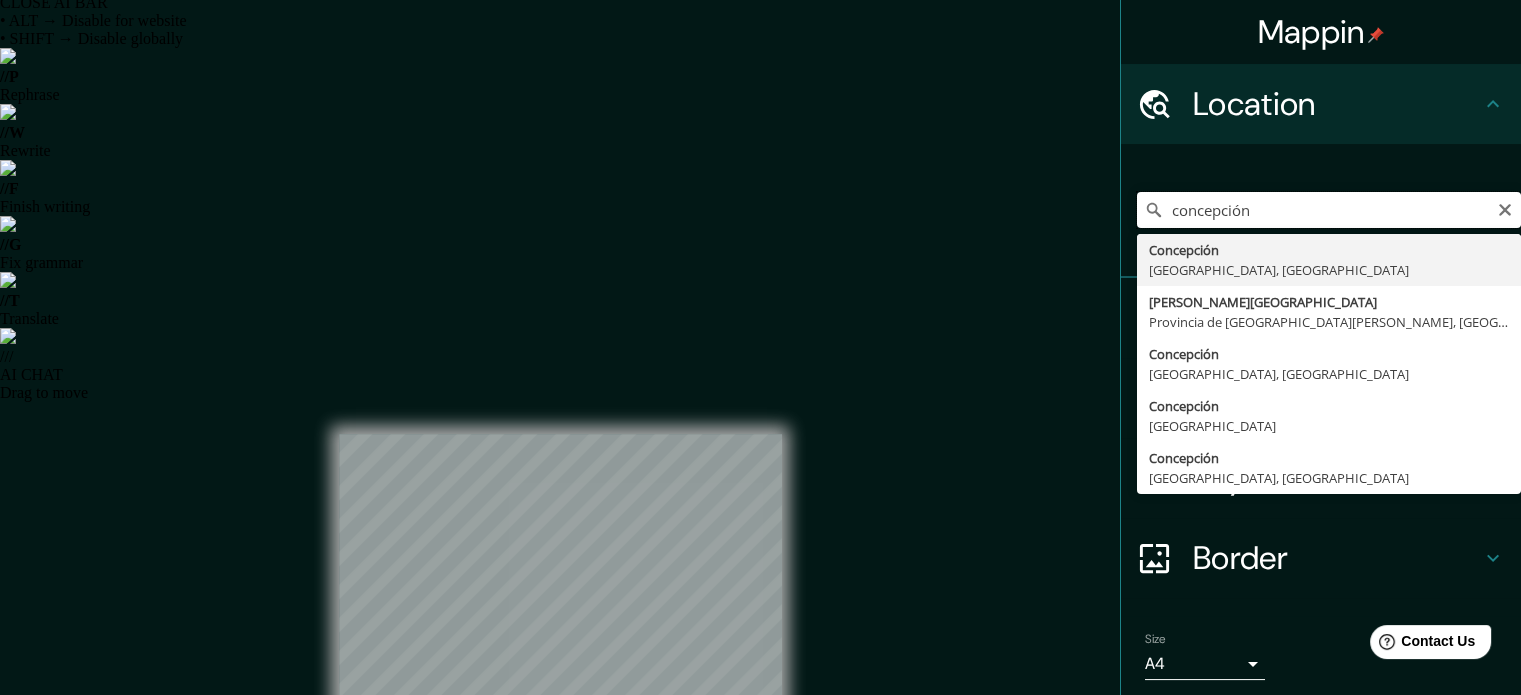 type on "[GEOGRAPHIC_DATA], [GEOGRAPHIC_DATA], [GEOGRAPHIC_DATA]" 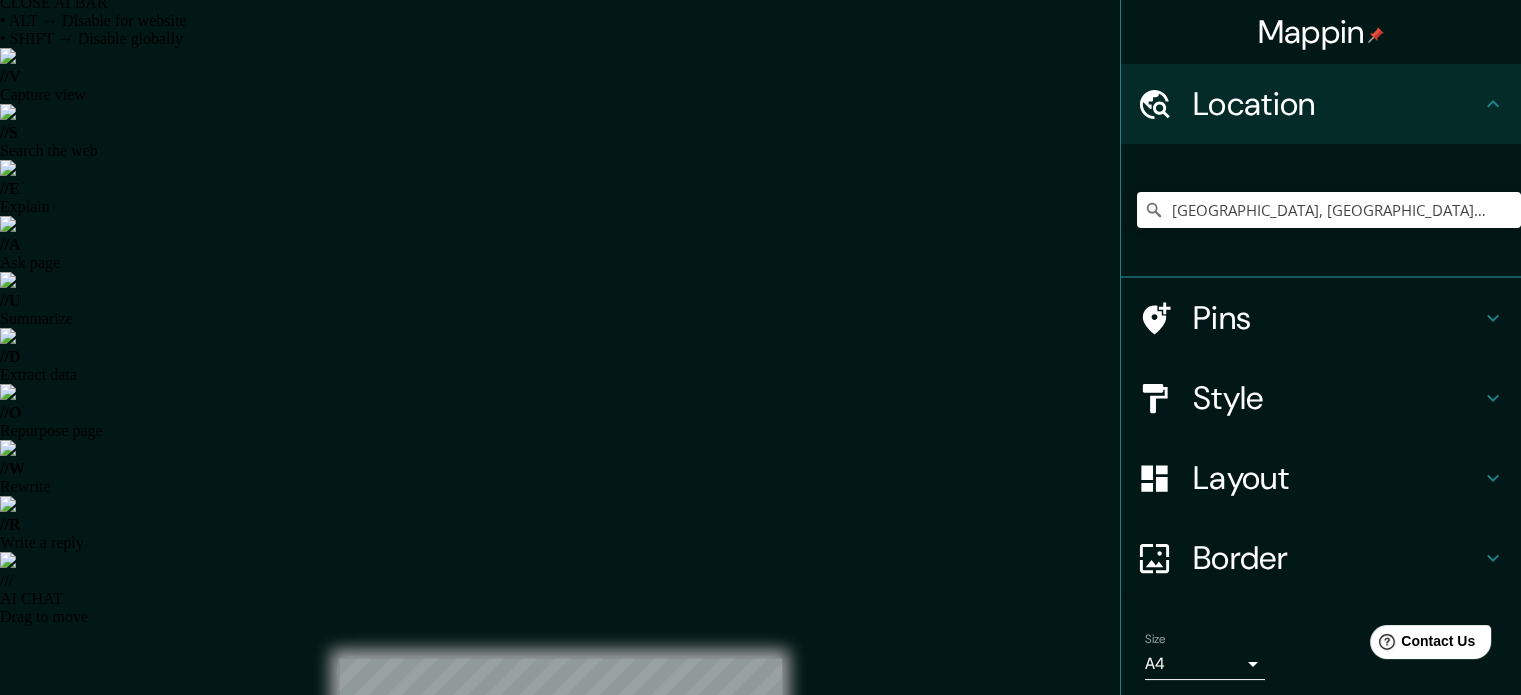 click on "Style" at bounding box center [1337, 398] 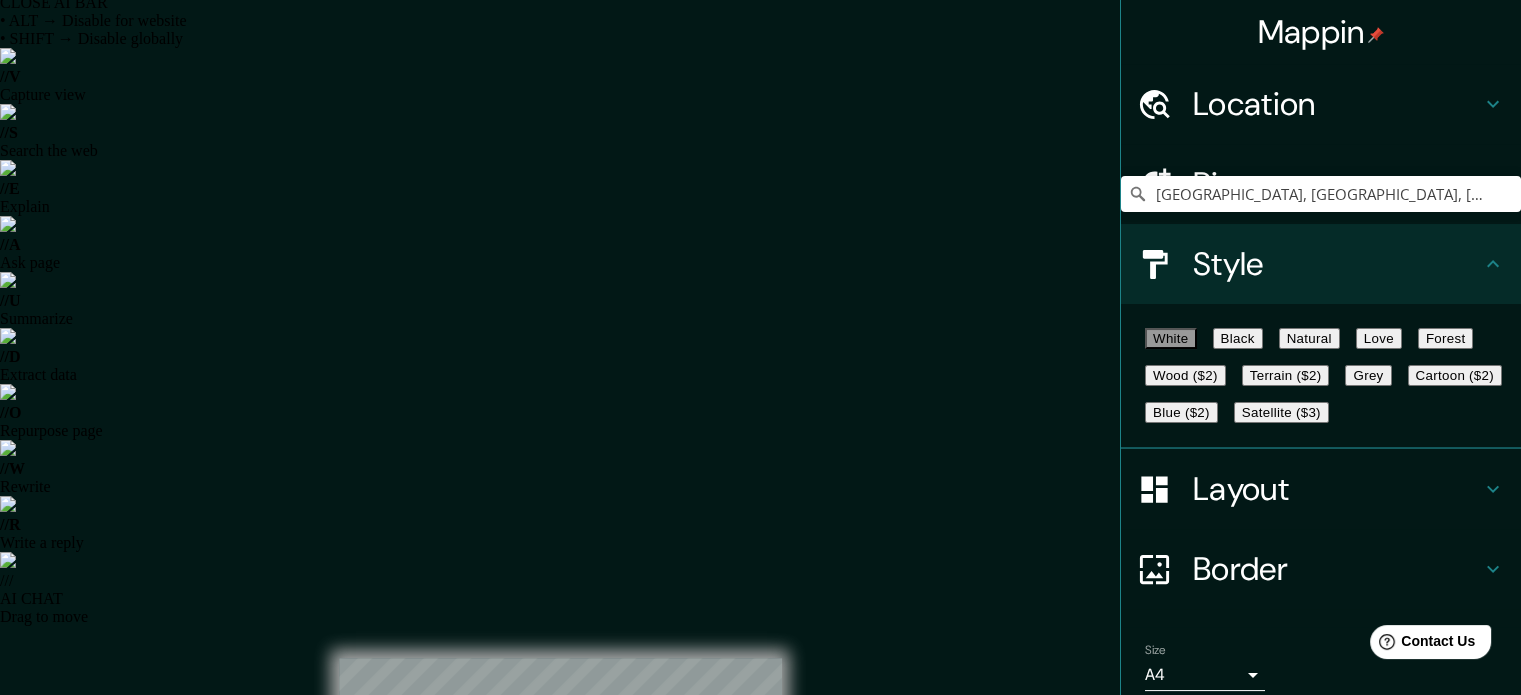 click on "Black" at bounding box center (1238, 338) 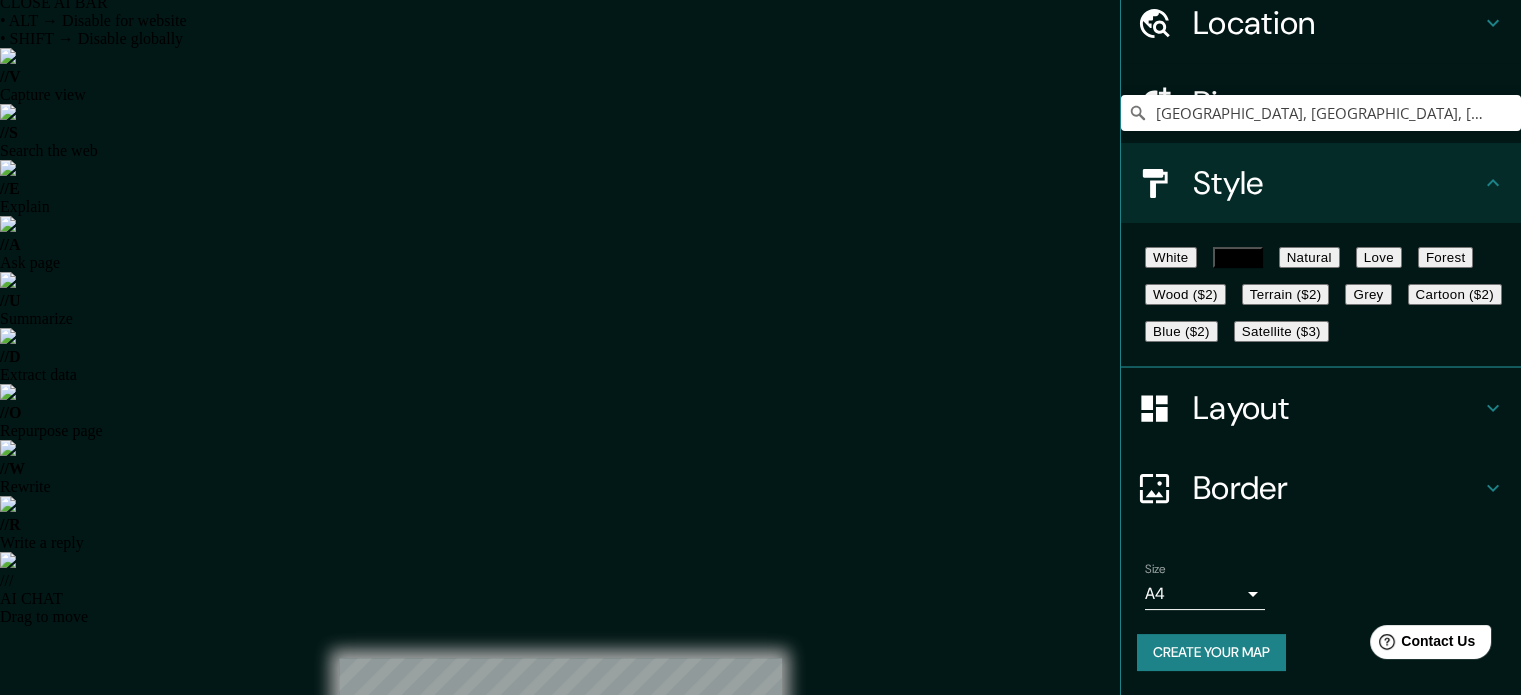 scroll, scrollTop: 178, scrollLeft: 0, axis: vertical 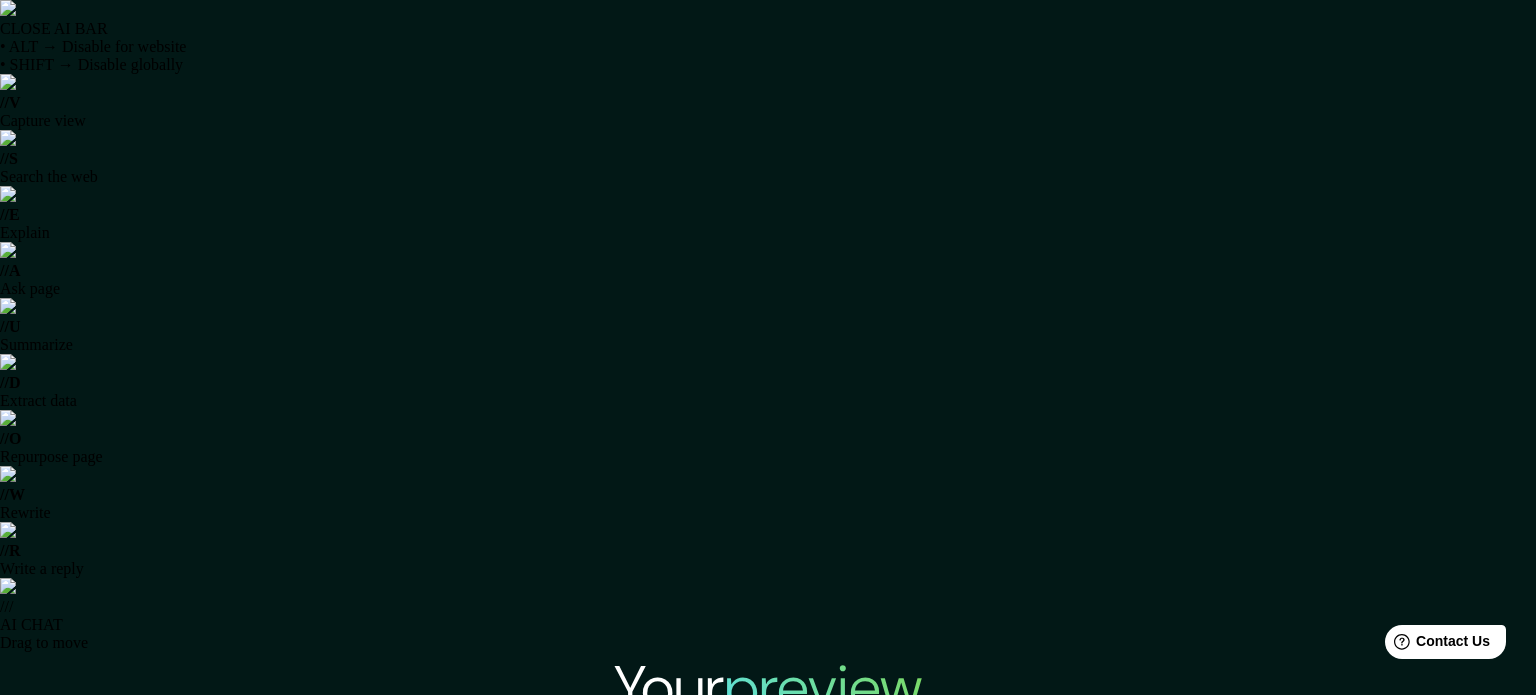 click at bounding box center [768, 916] 